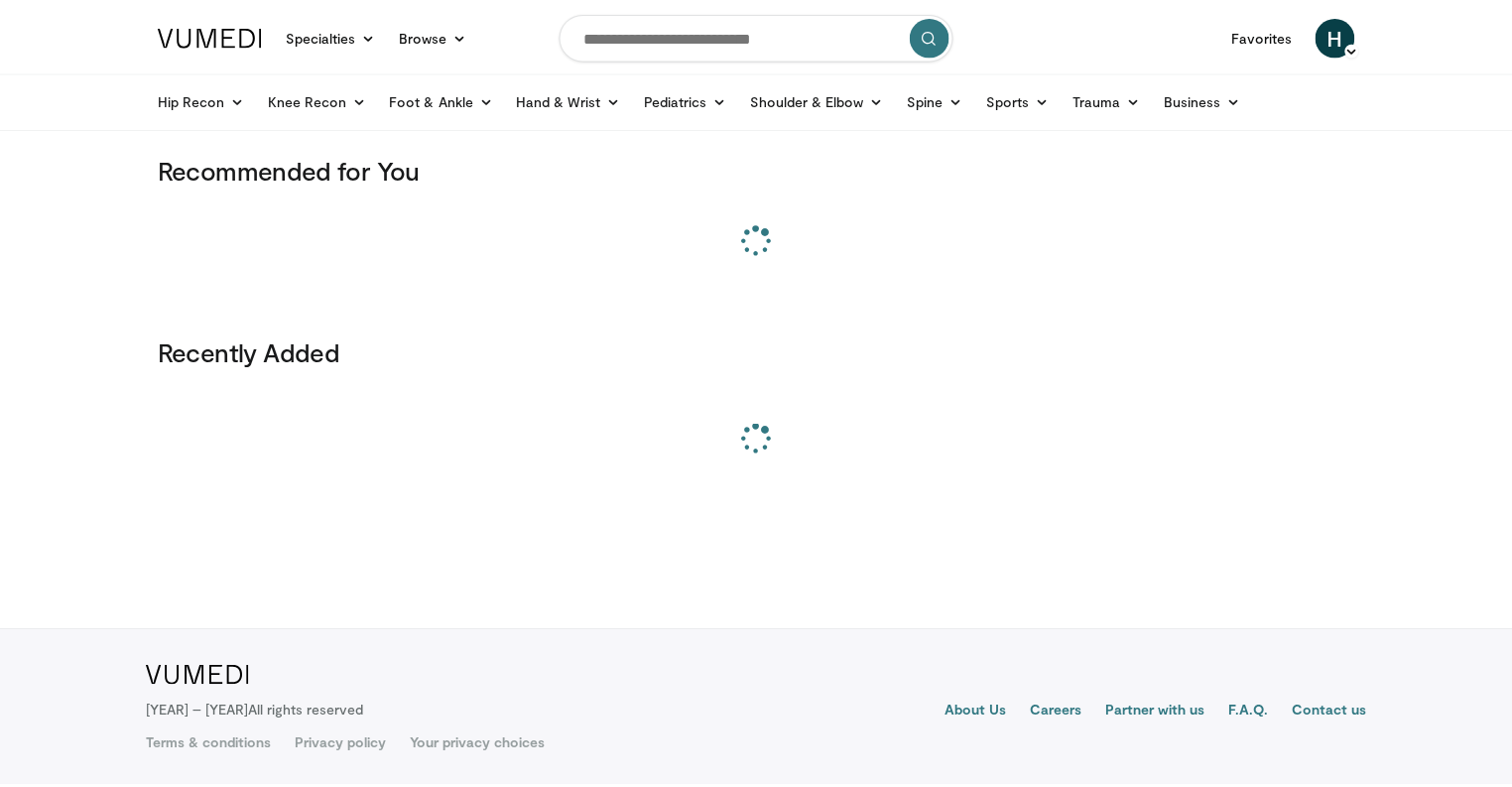 scroll, scrollTop: 0, scrollLeft: 0, axis: both 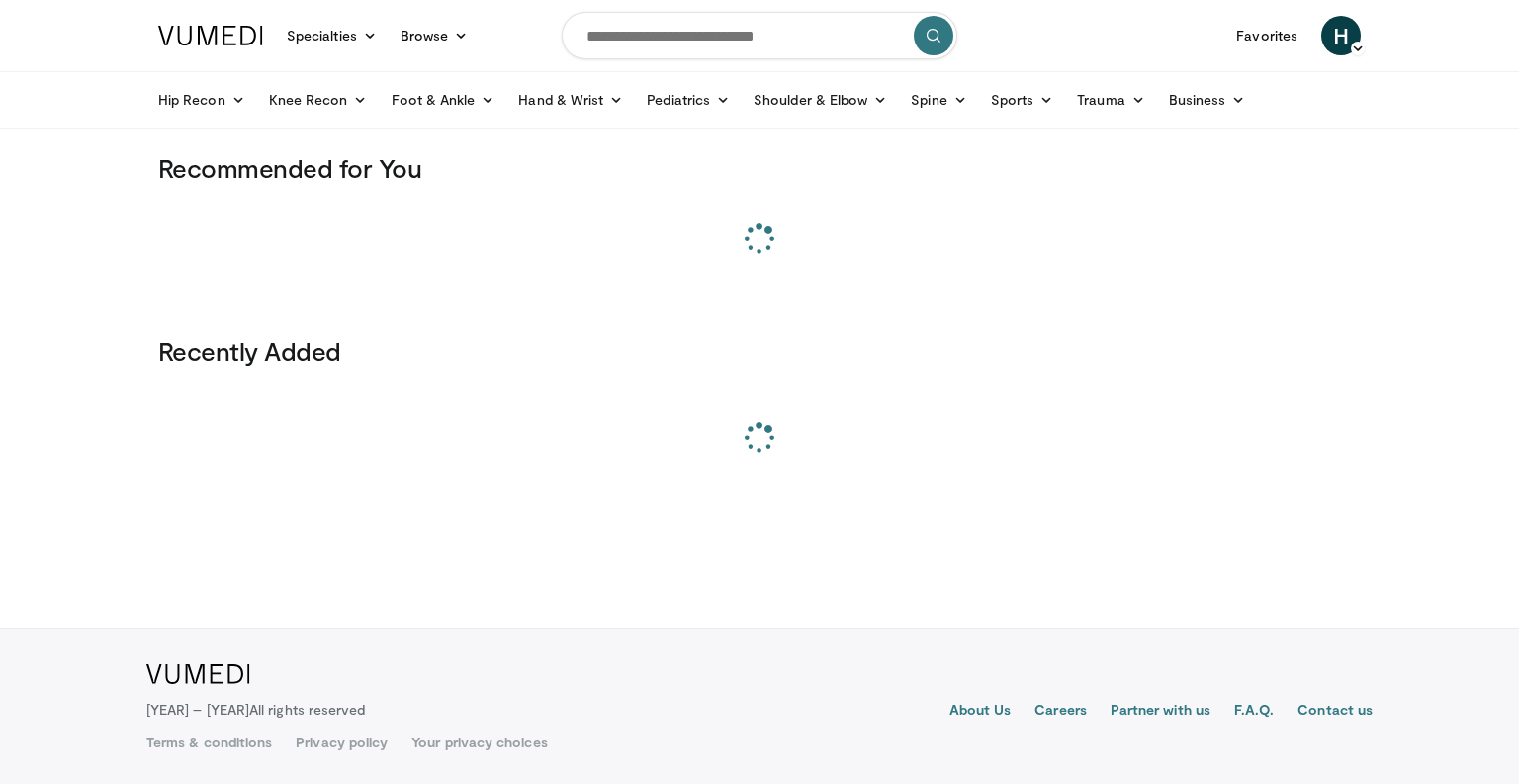 click at bounding box center [760, 36] 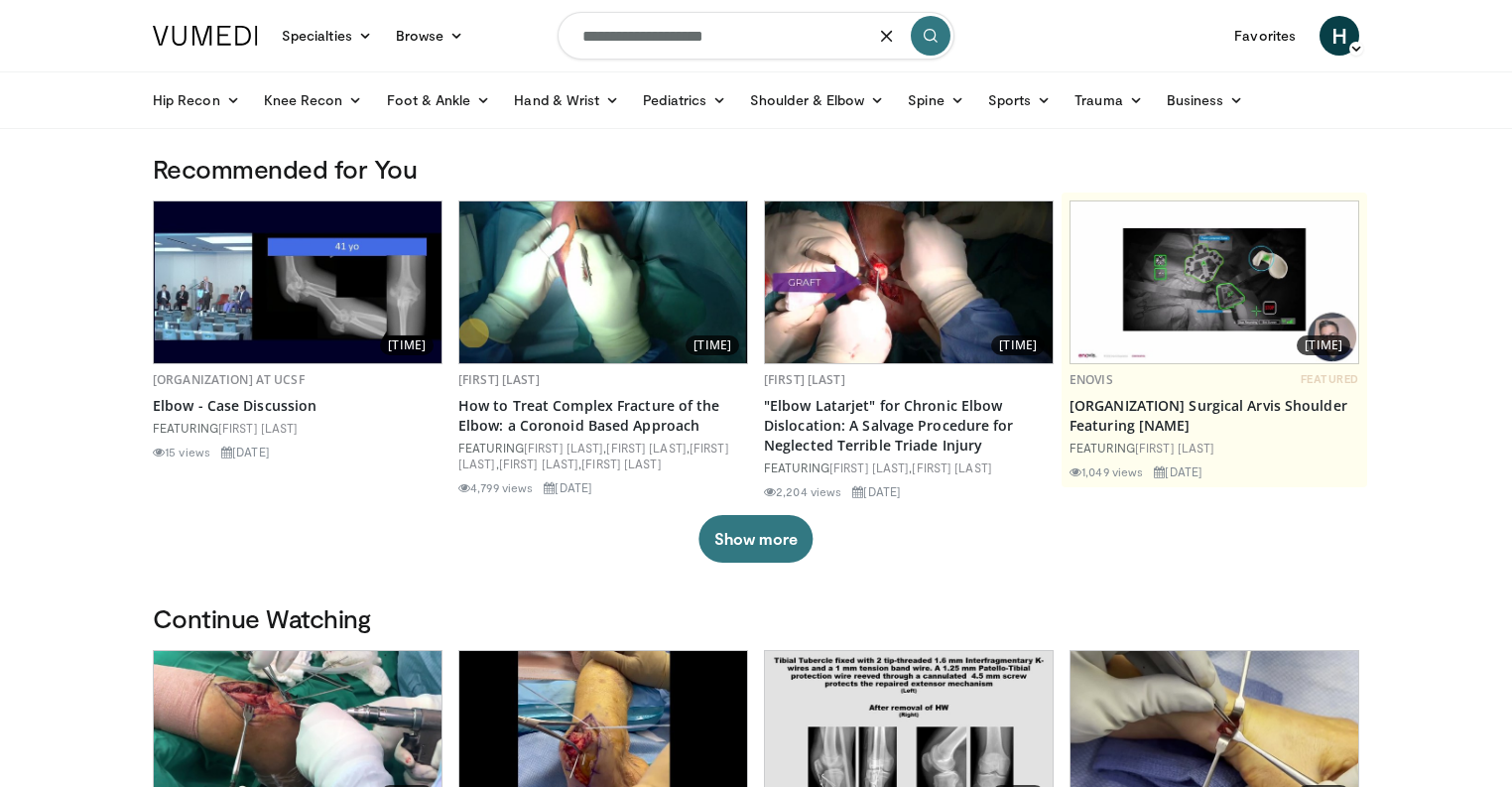type on "**********" 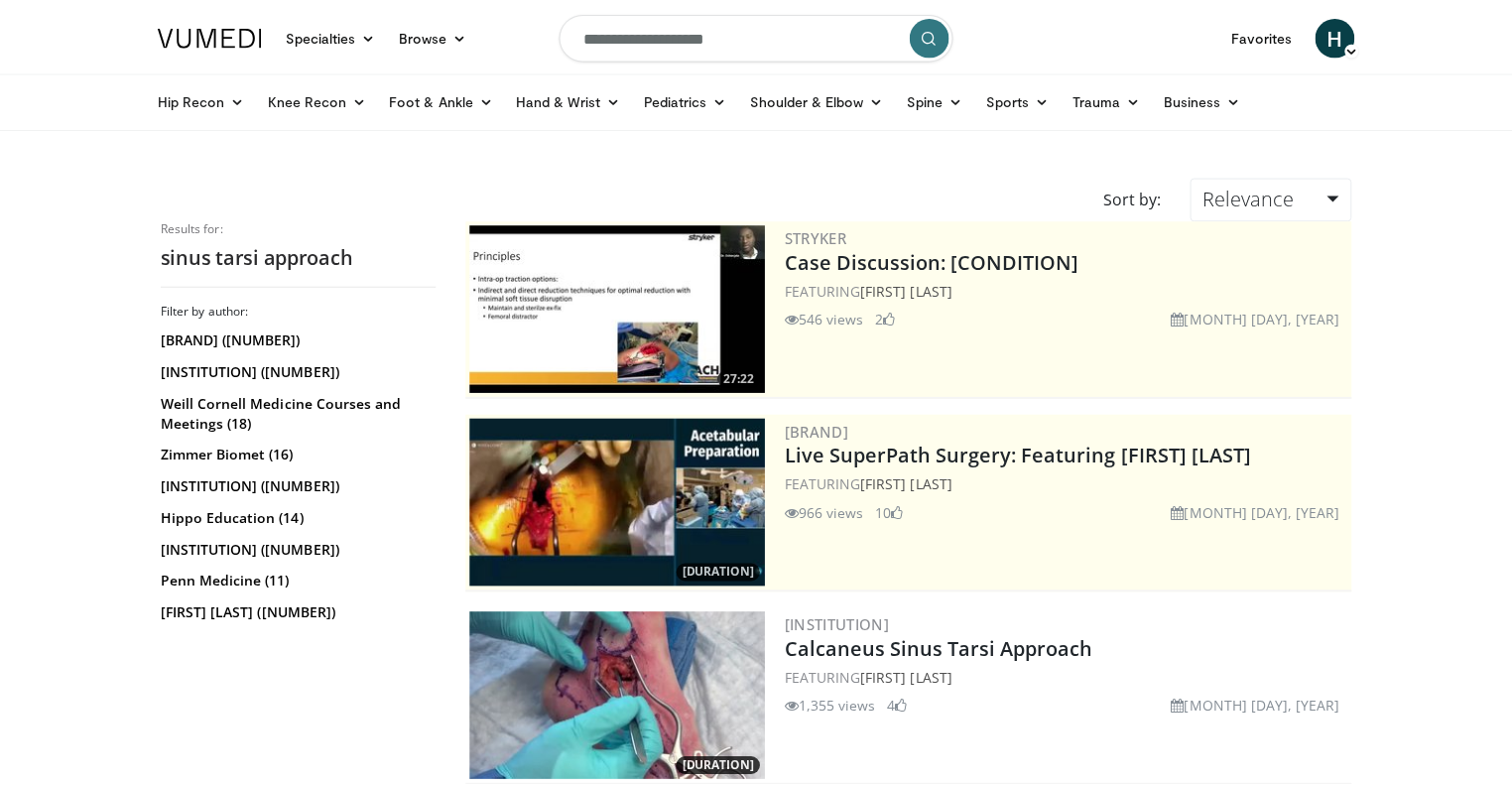 scroll, scrollTop: 0, scrollLeft: 0, axis: both 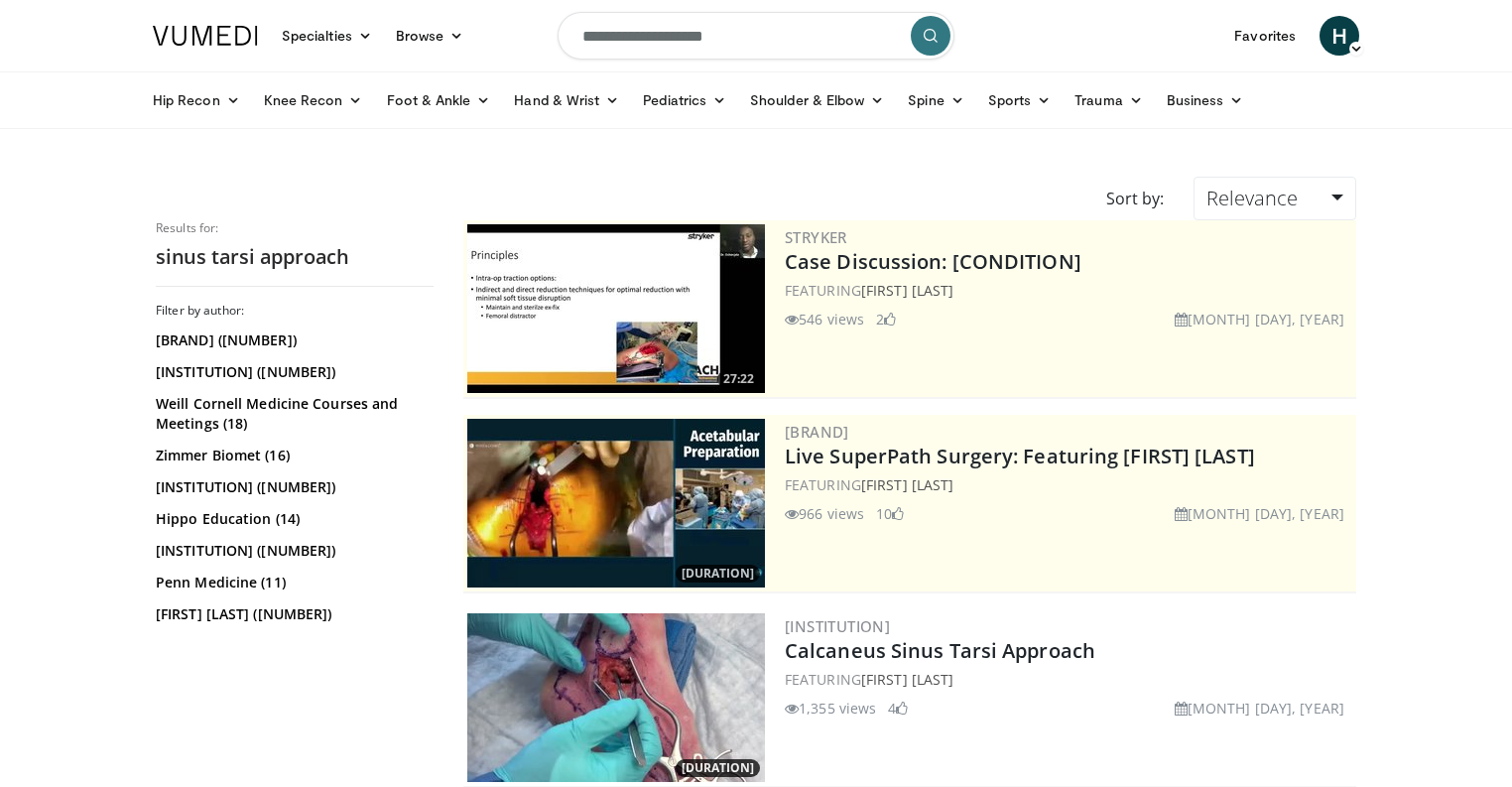 click at bounding box center (616, 698) 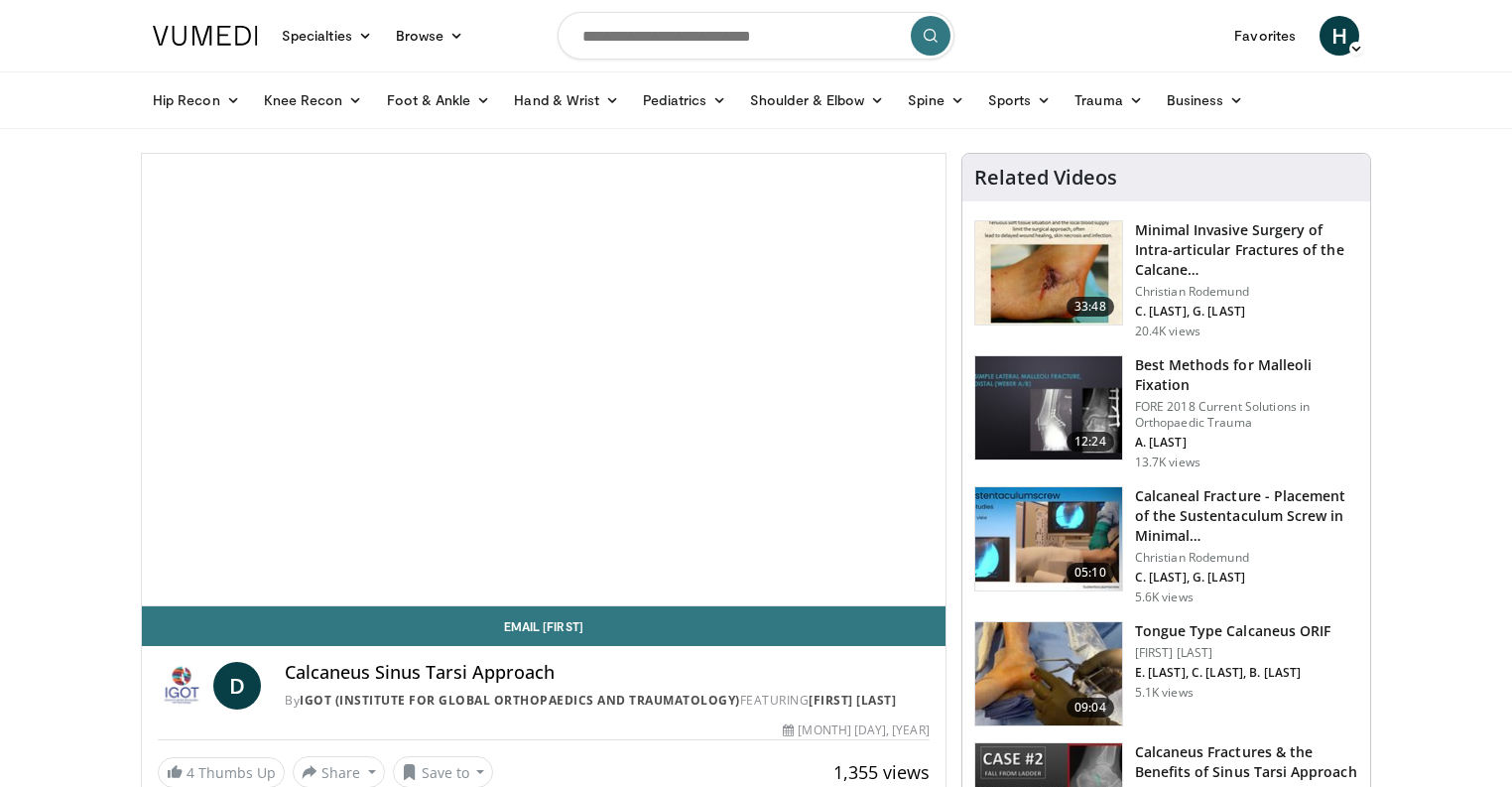 scroll, scrollTop: 0, scrollLeft: 0, axis: both 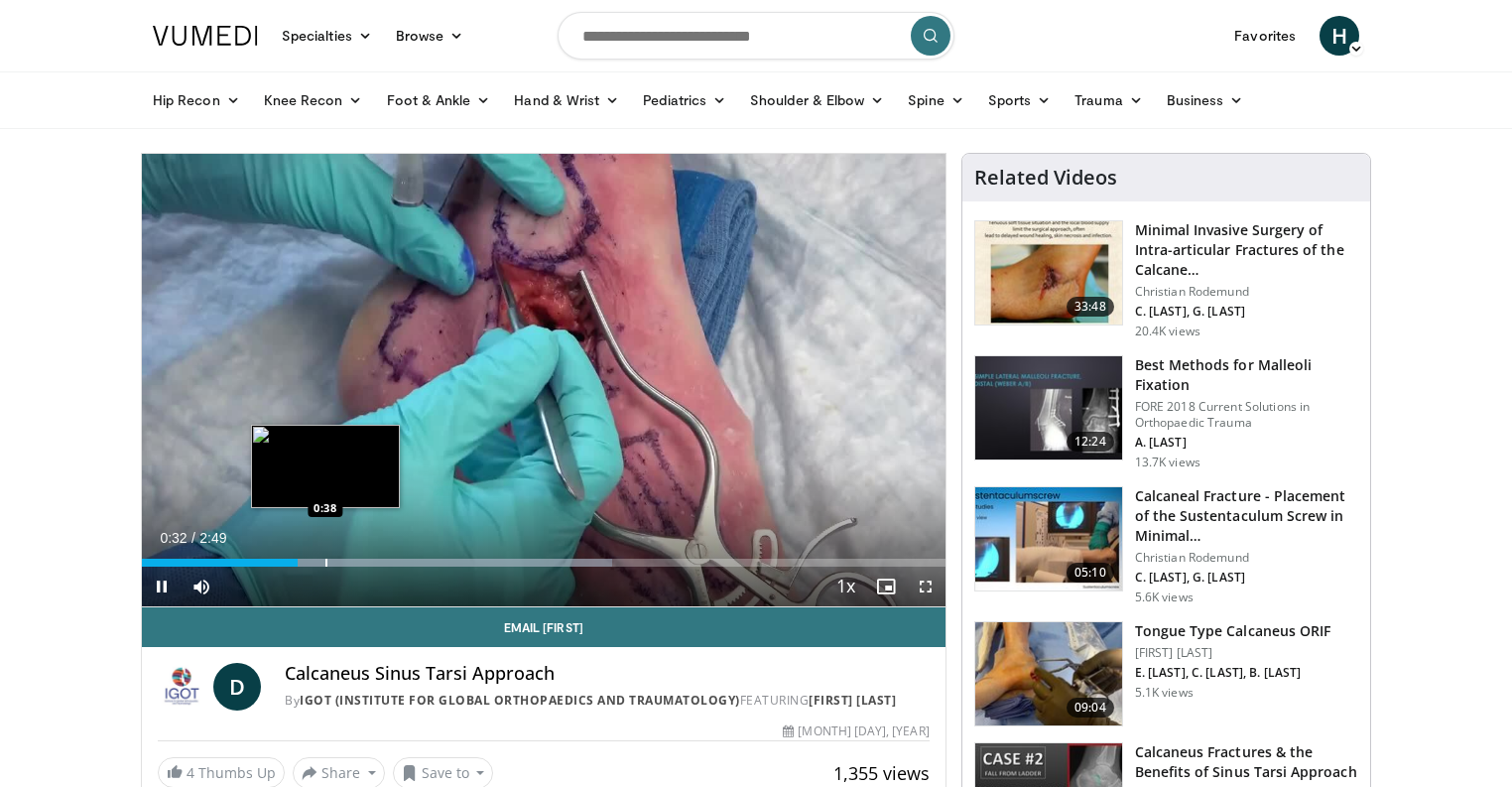 click on "Loaded :  58.49% 0:32 0:38" at bounding box center [544, 557] 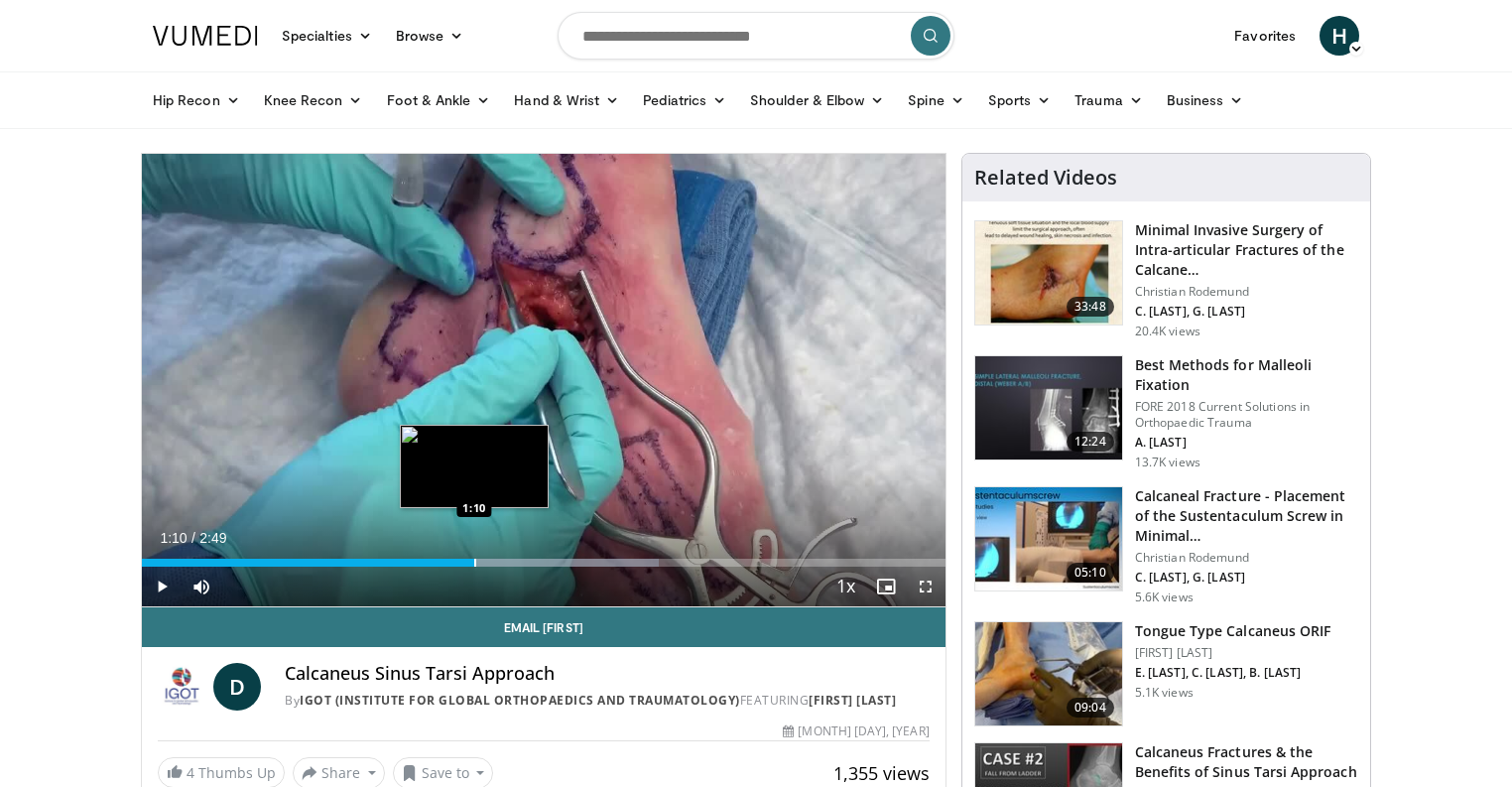 click at bounding box center (475, 563) 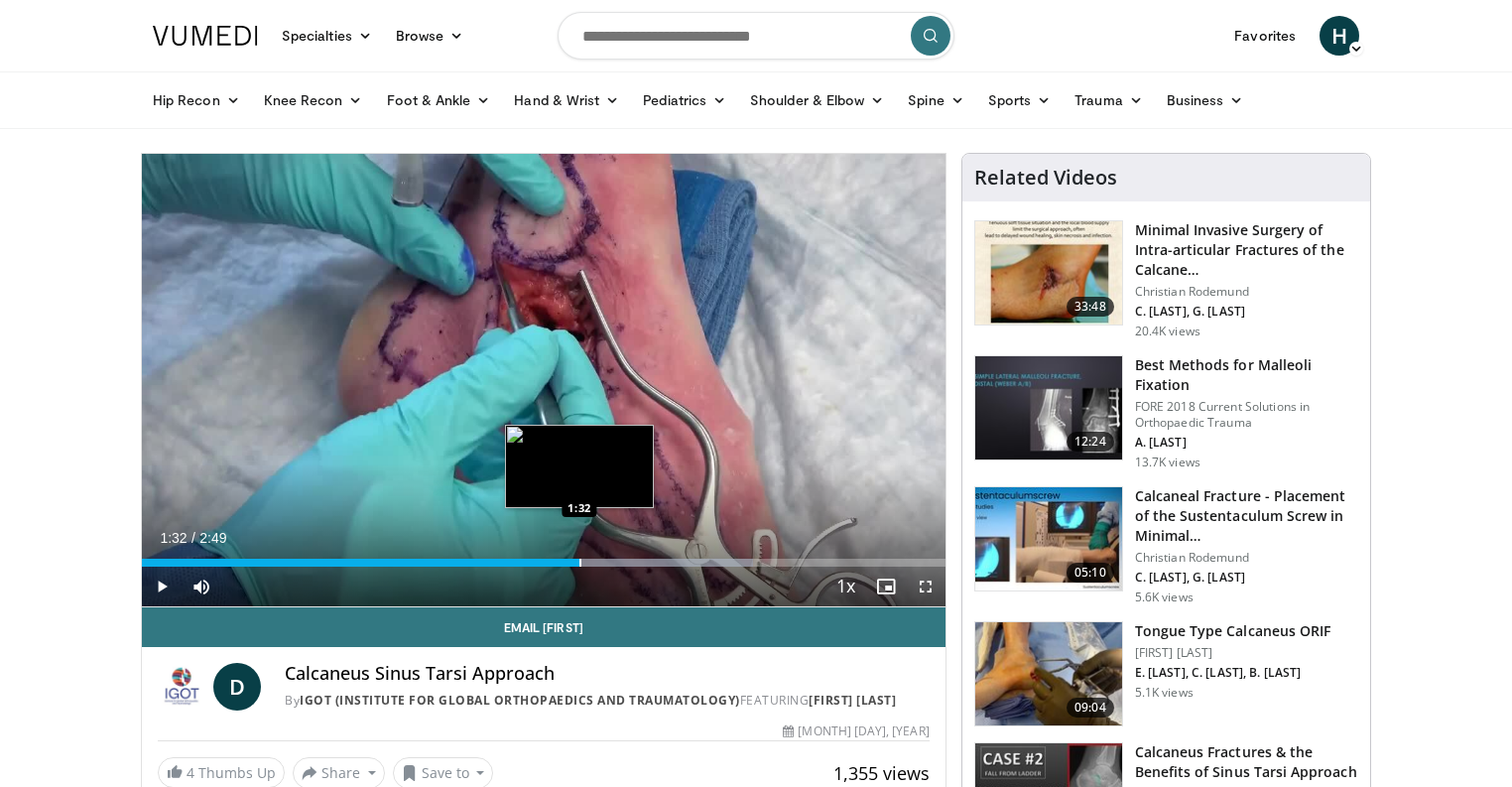 click at bounding box center (580, 563) 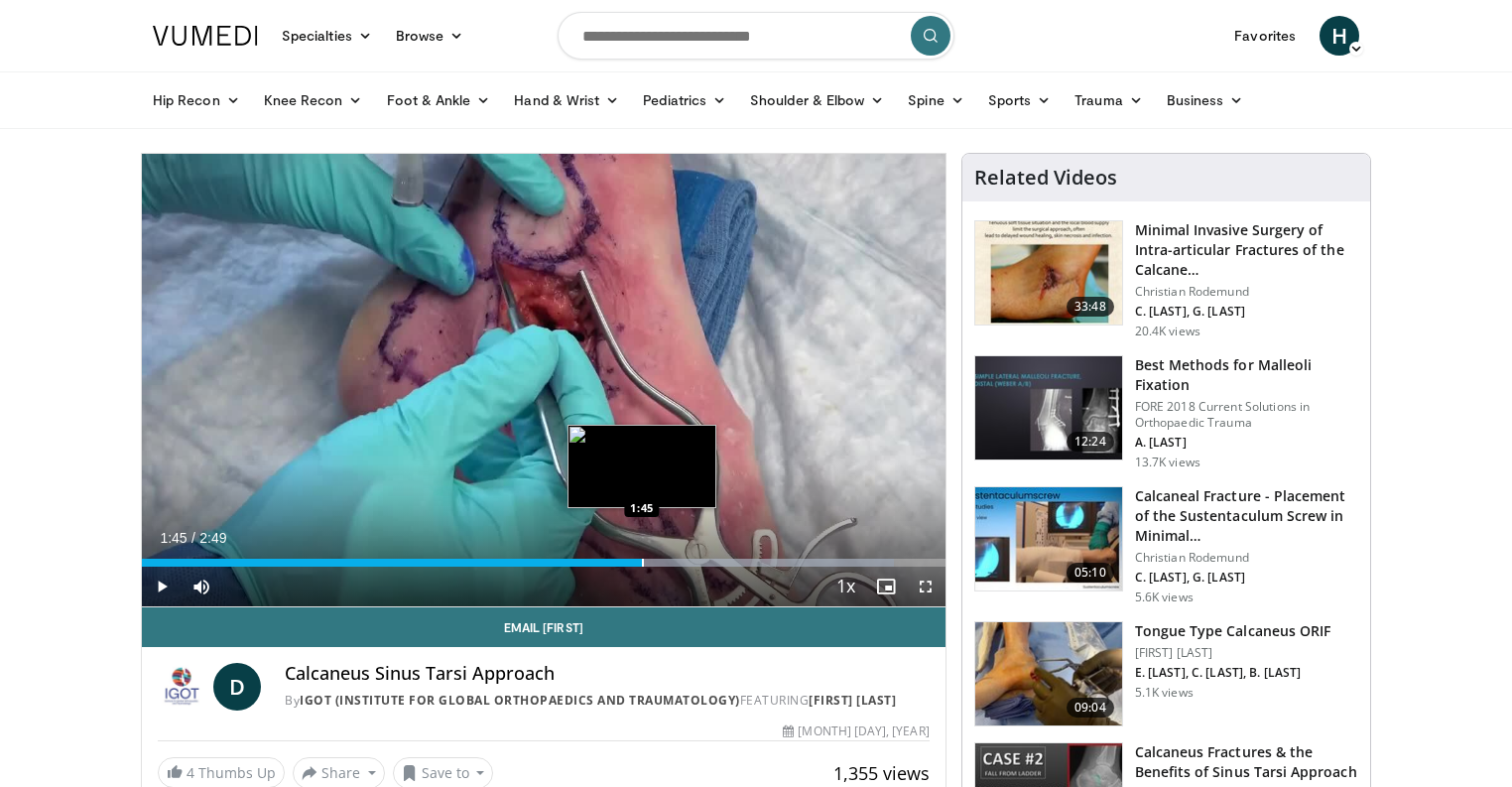 click at bounding box center [643, 563] 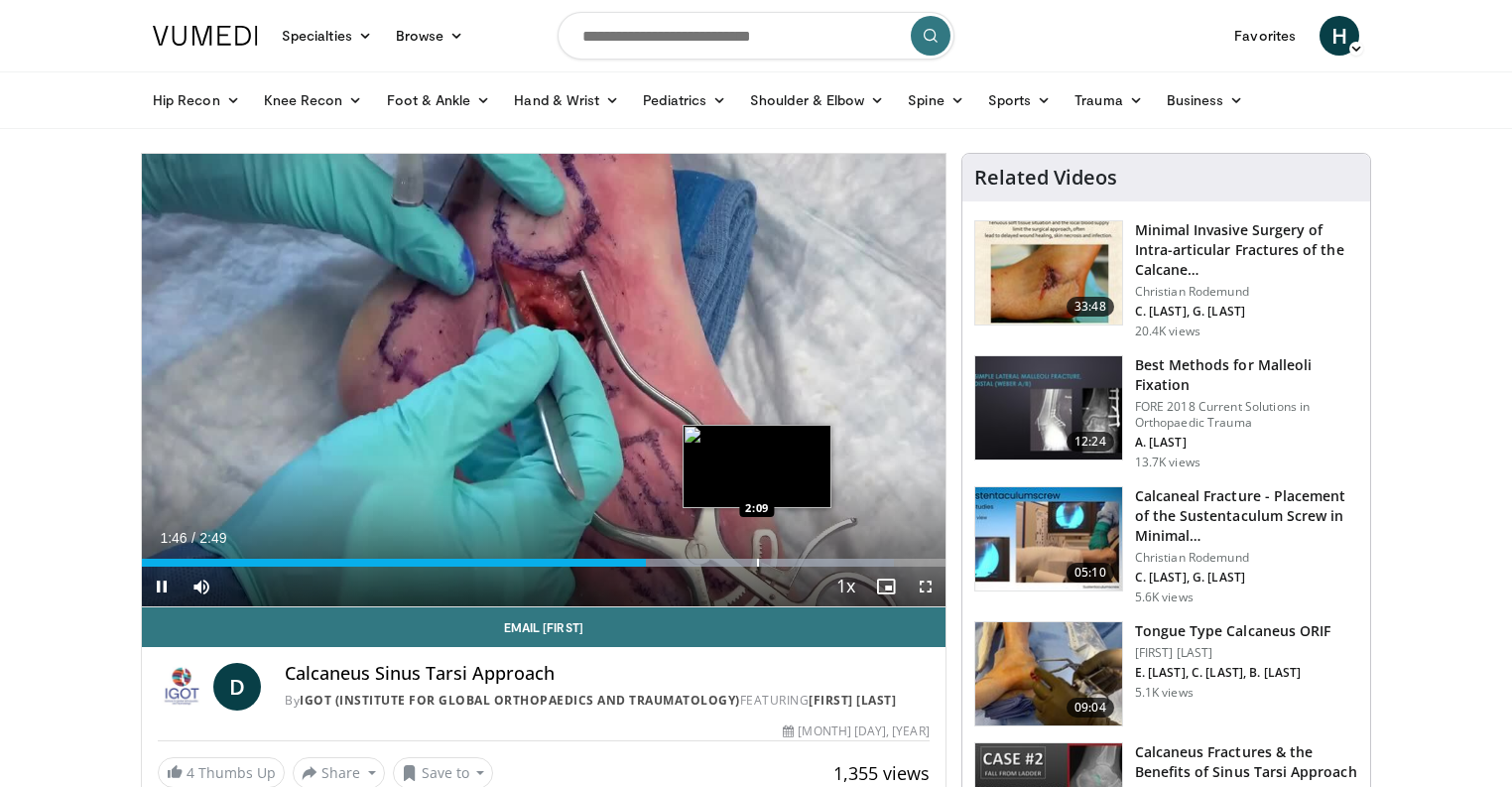 click at bounding box center [758, 563] 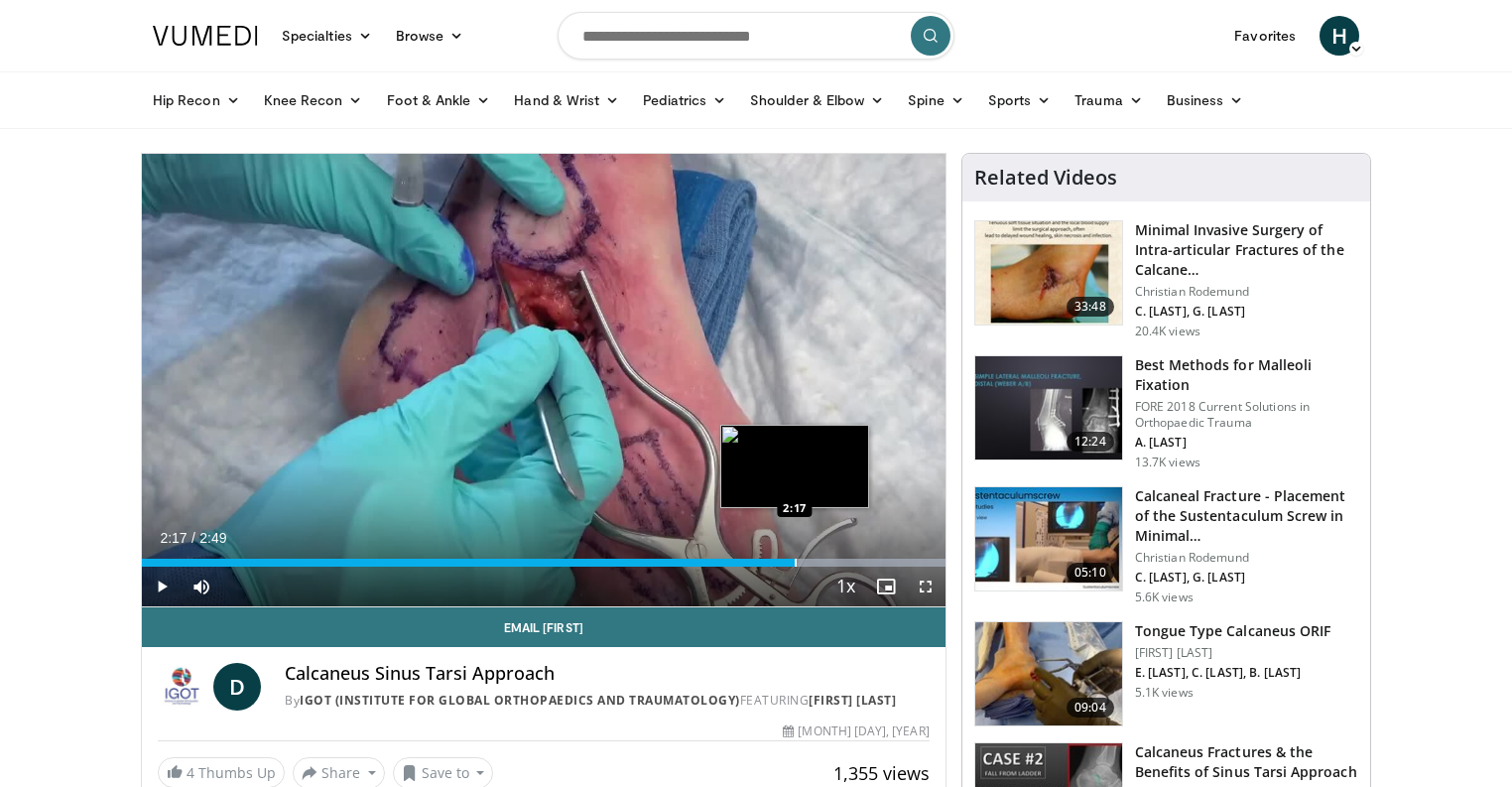 click on "Loaded :  100.00% 2:17 2:17" at bounding box center (544, 563) 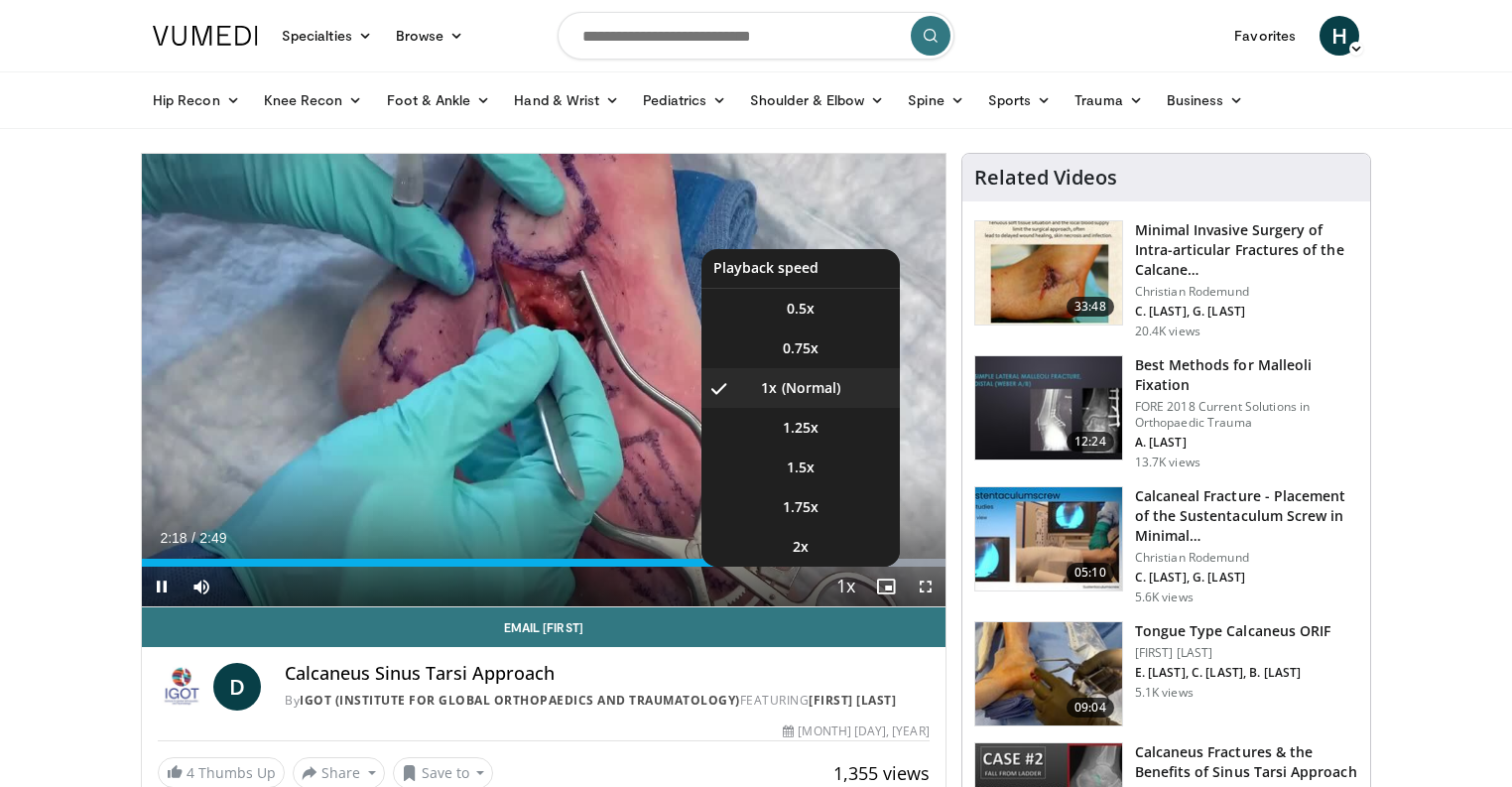 click on "Playback Rate" at bounding box center (846, 587) 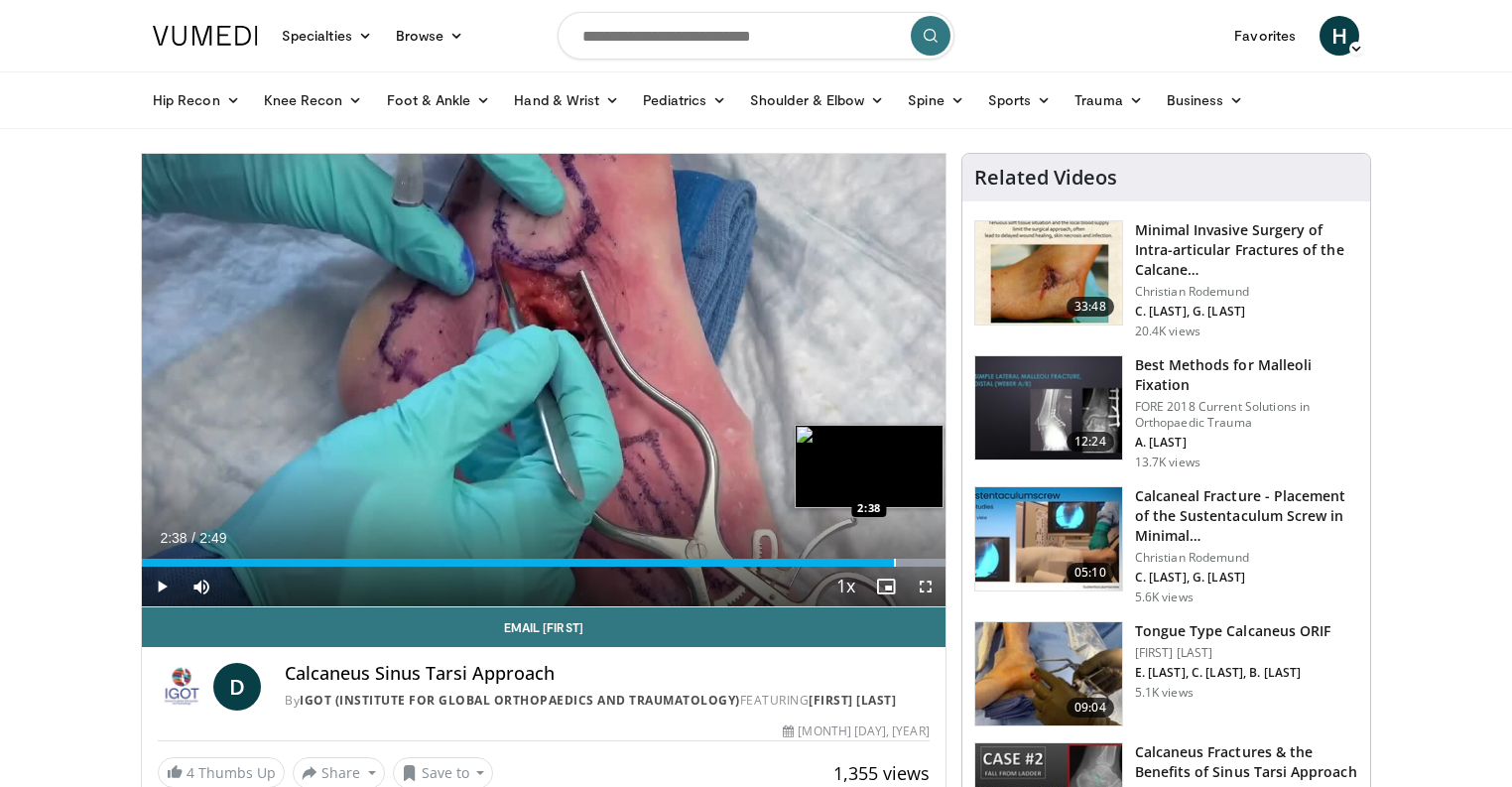 click at bounding box center [895, 563] 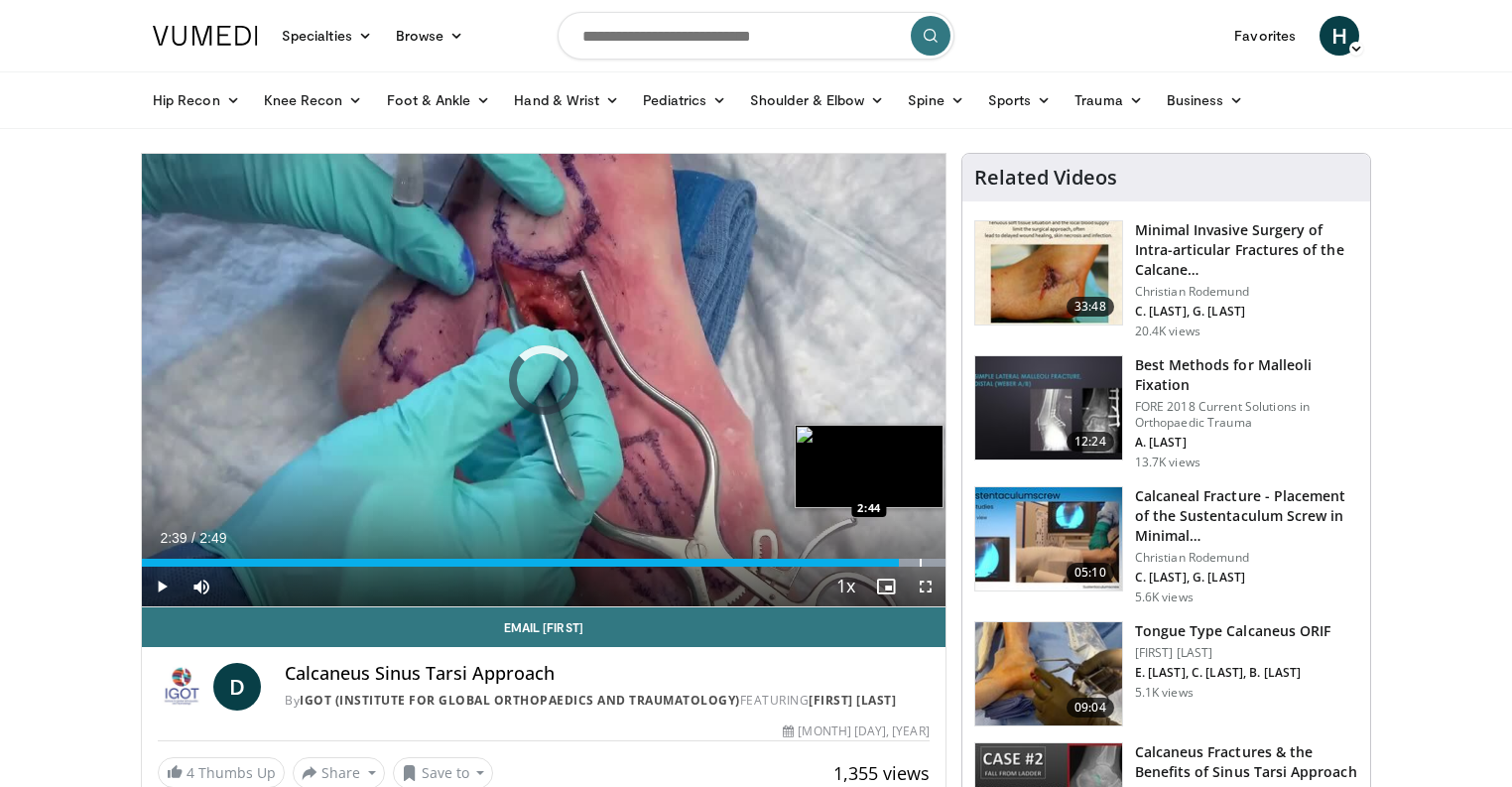 click at bounding box center (921, 563) 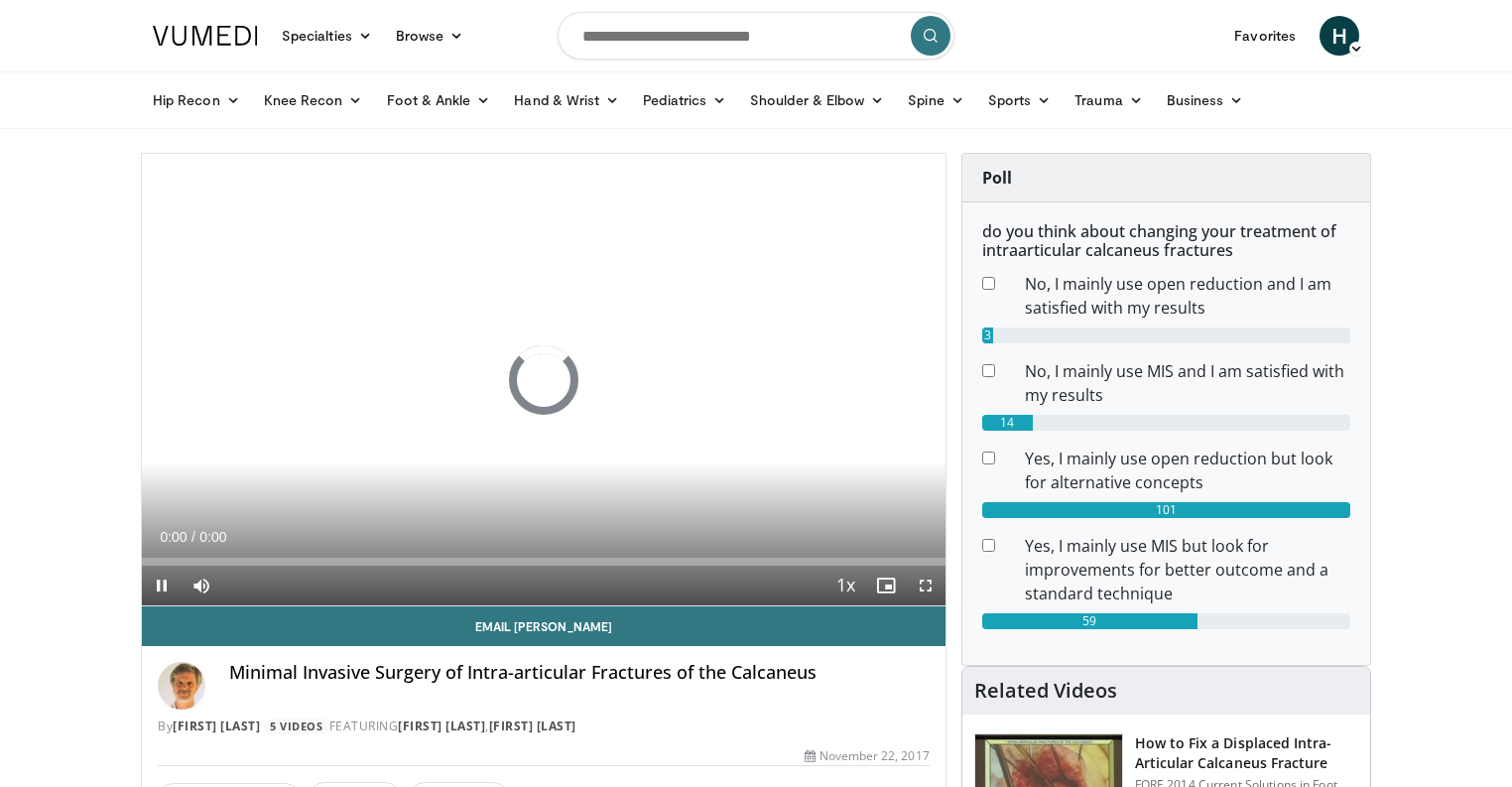 scroll, scrollTop: 0, scrollLeft: 0, axis: both 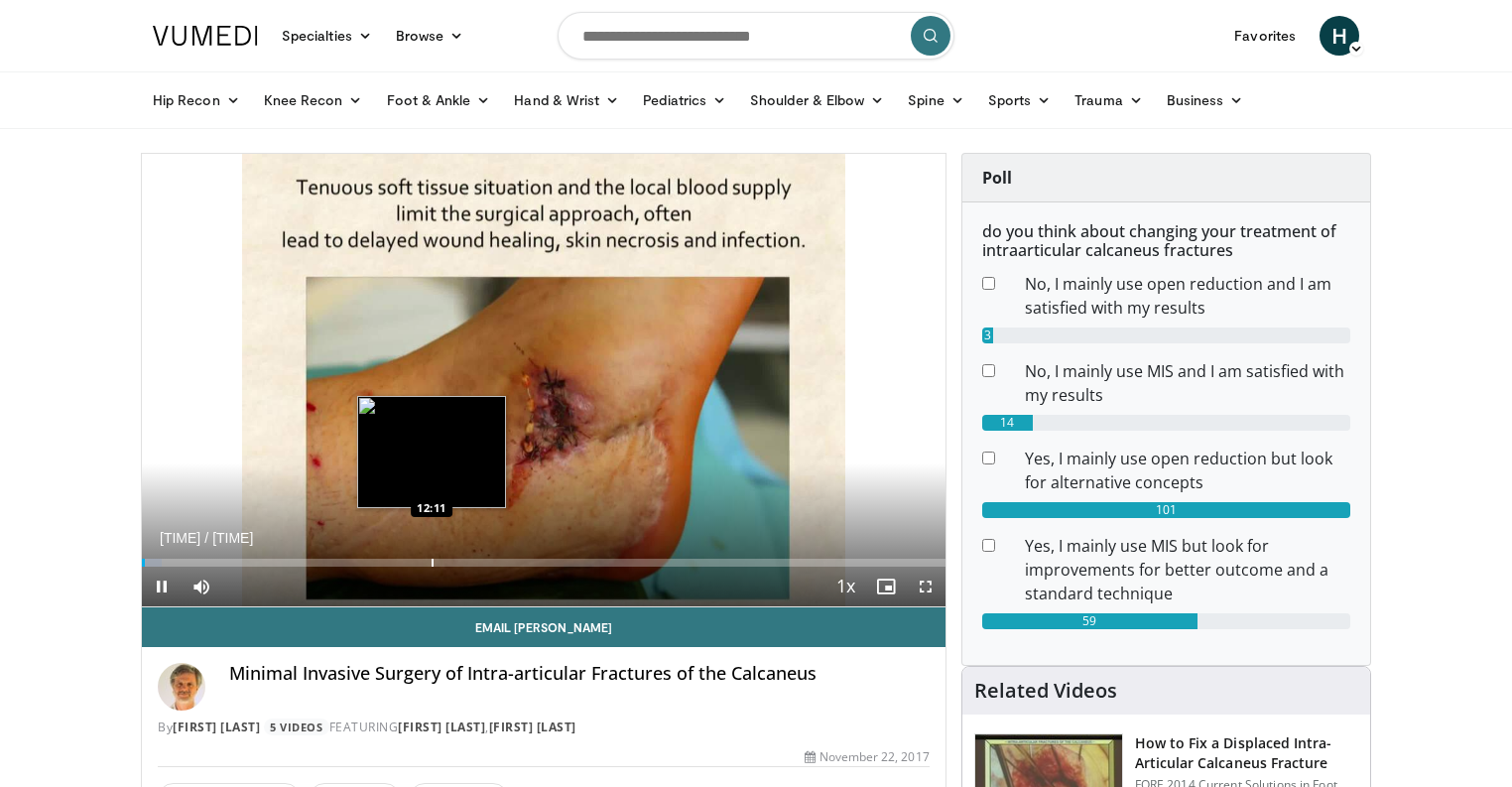 click at bounding box center [433, 563] 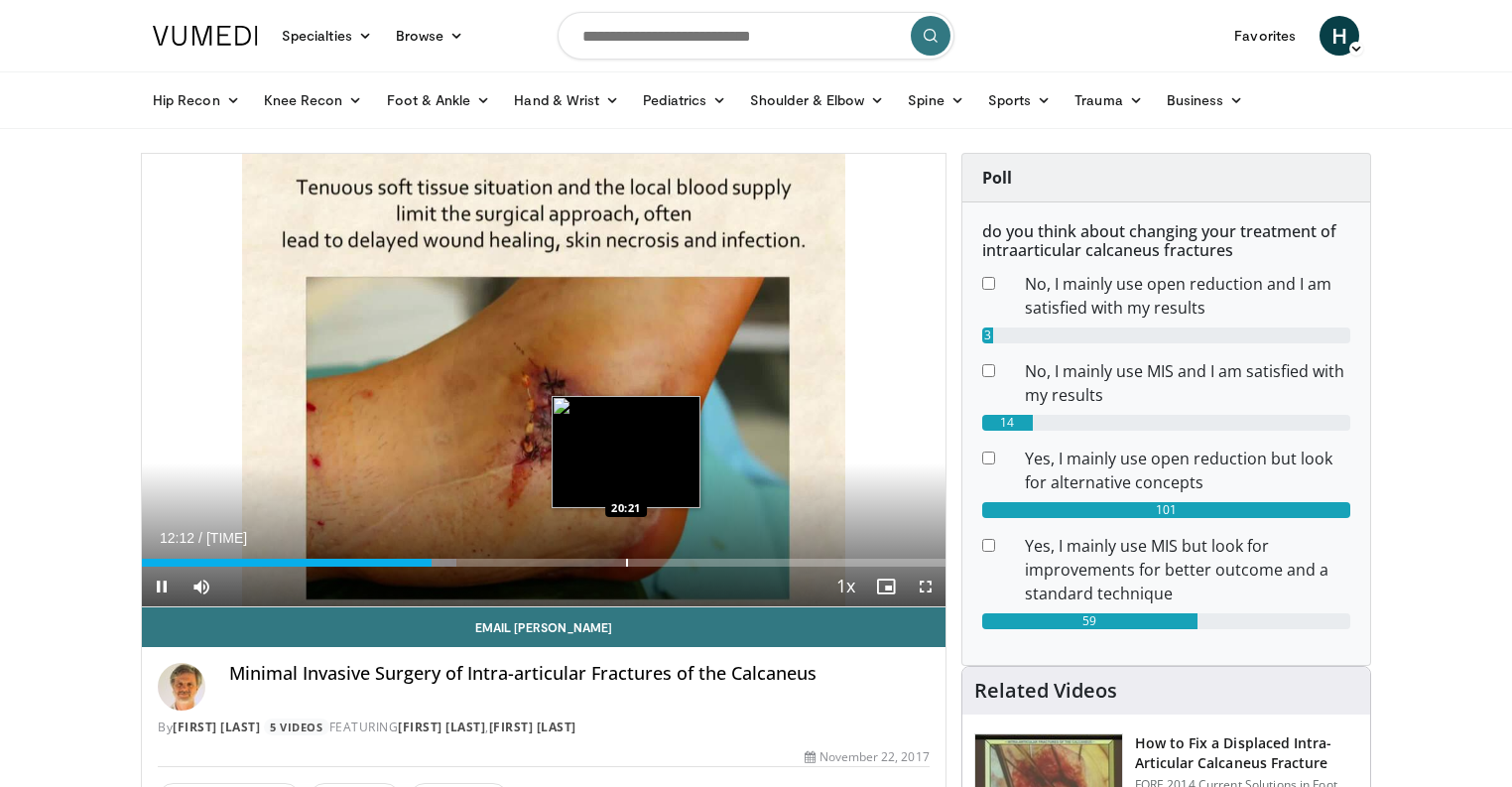 click at bounding box center (627, 563) 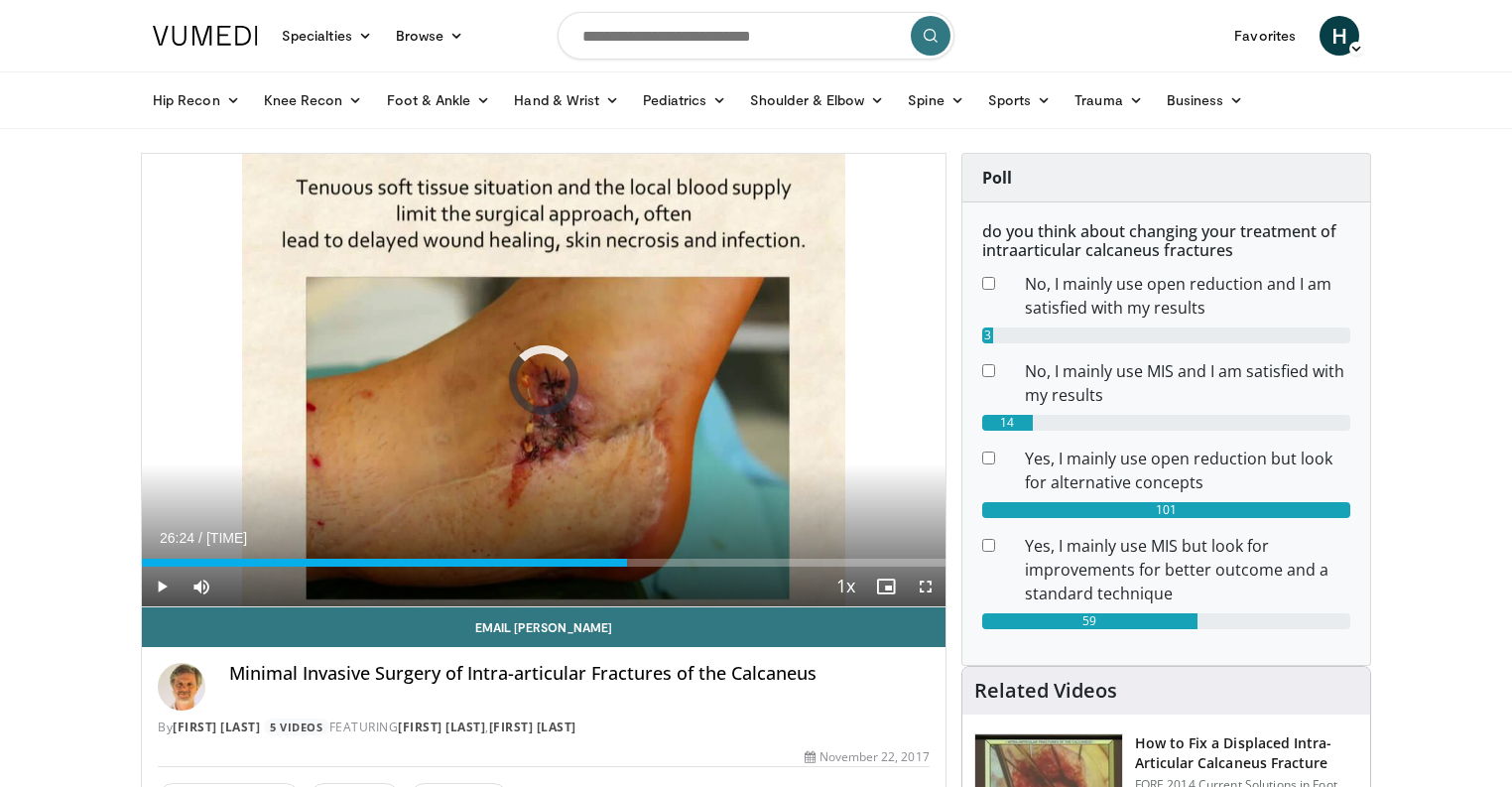click on "Loaded :  0.00% 20:25 26:24" at bounding box center [544, 557] 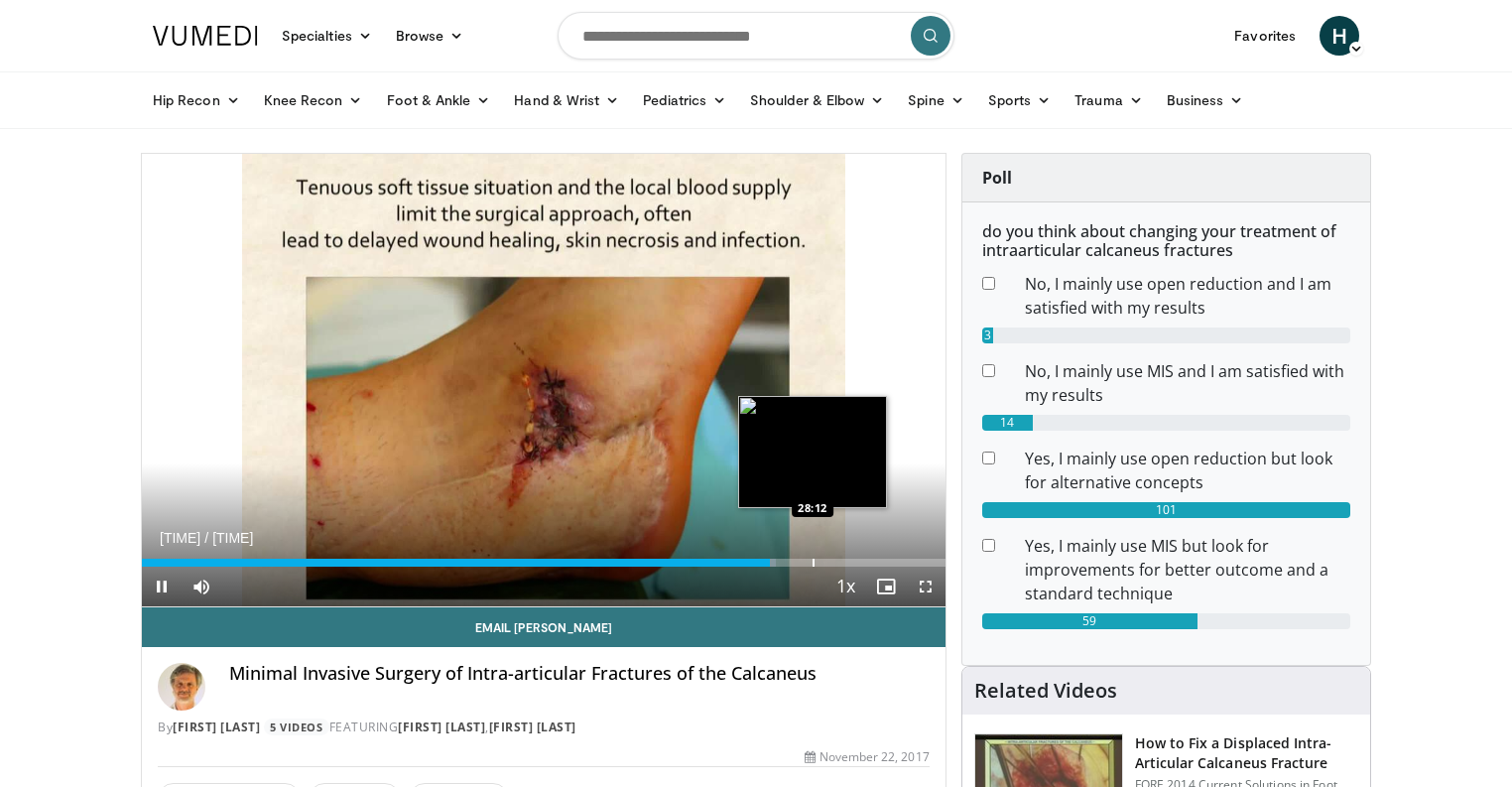 click on "Loaded :  78.90% 26:25 28:12" at bounding box center (544, 557) 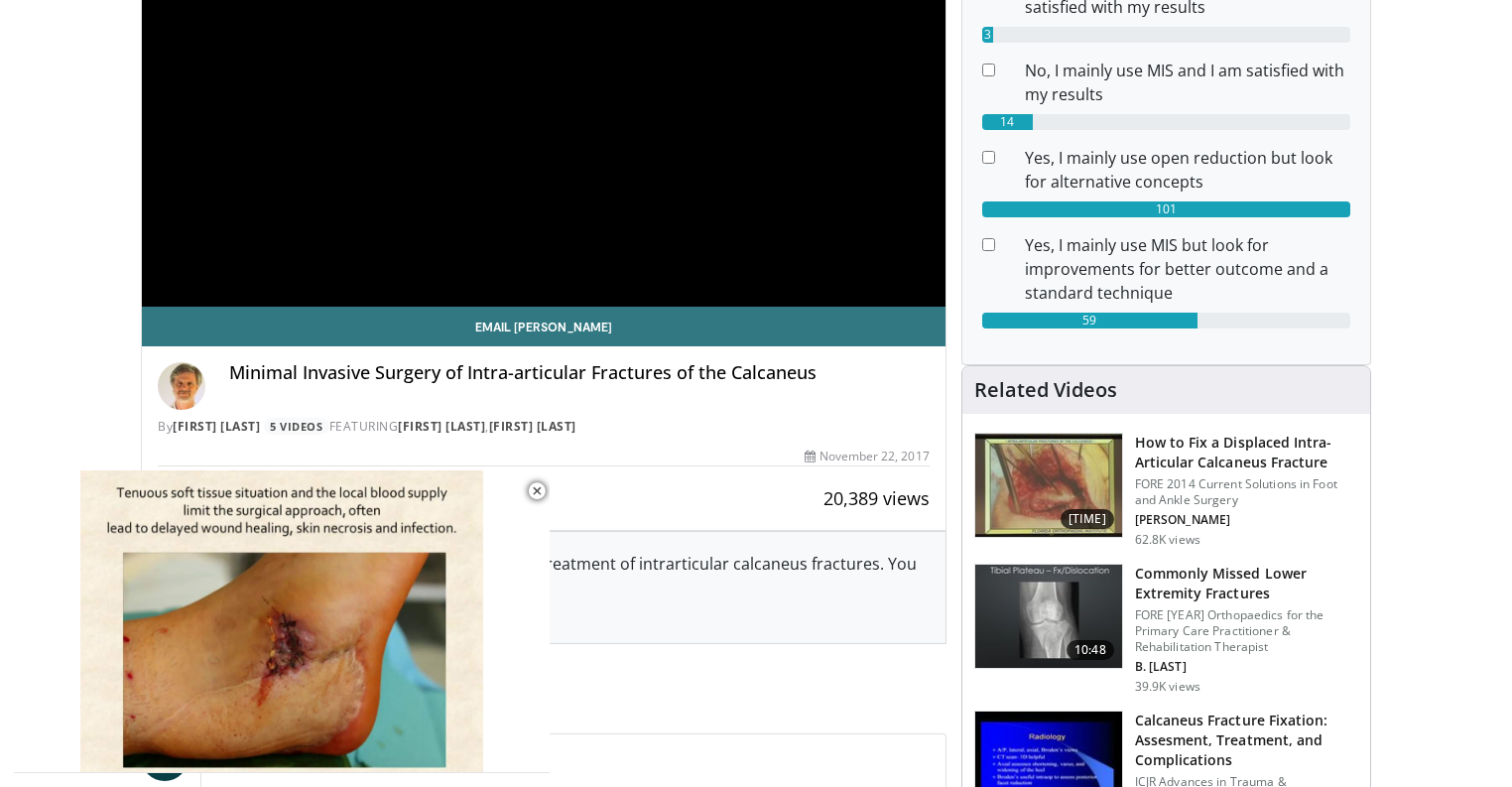scroll, scrollTop: 318, scrollLeft: 0, axis: vertical 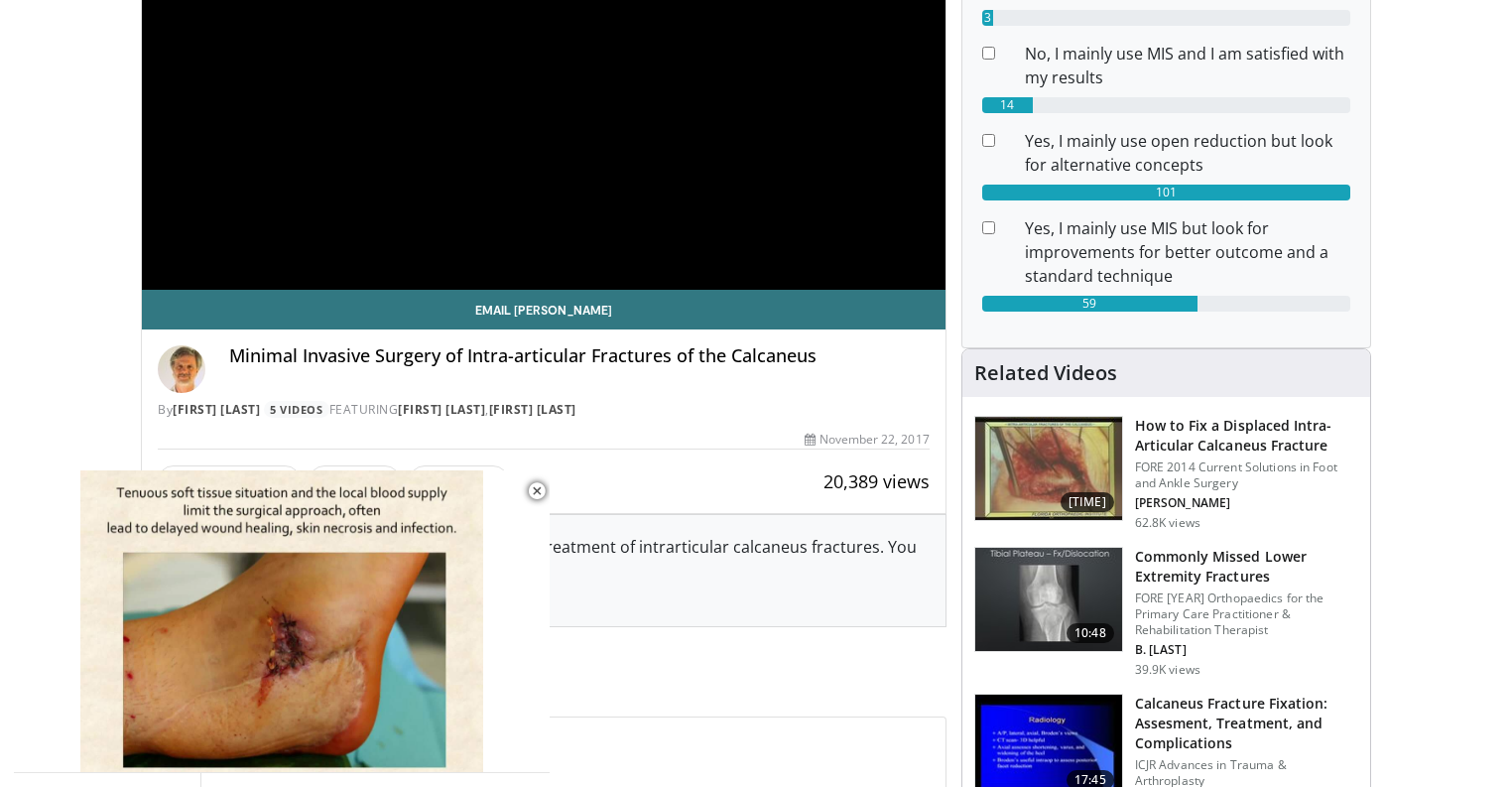click on "How to Fix a Displaced Intra-Articular Calcaneus Fracture" at bounding box center (1246, 436) 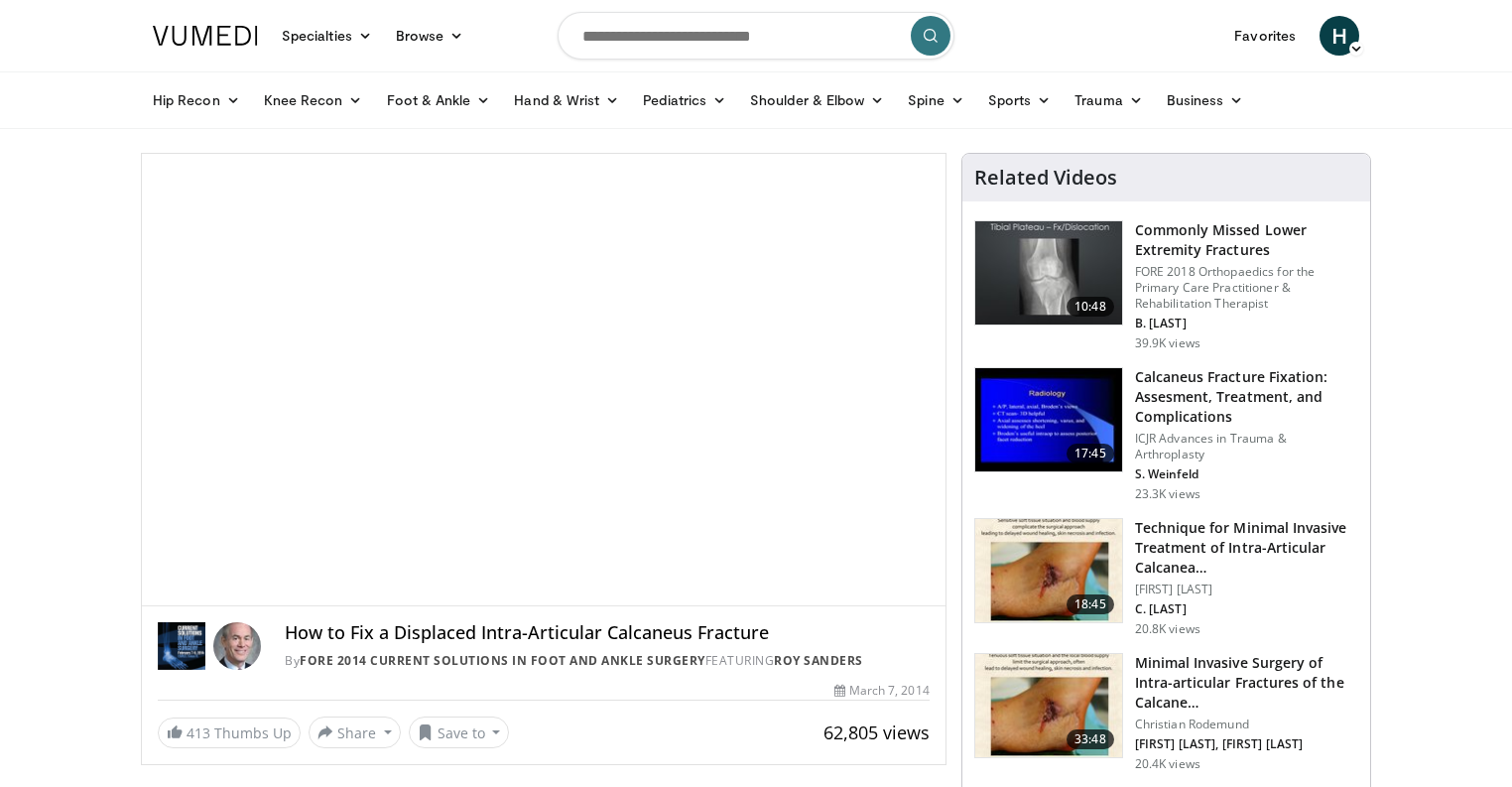 scroll, scrollTop: 0, scrollLeft: 0, axis: both 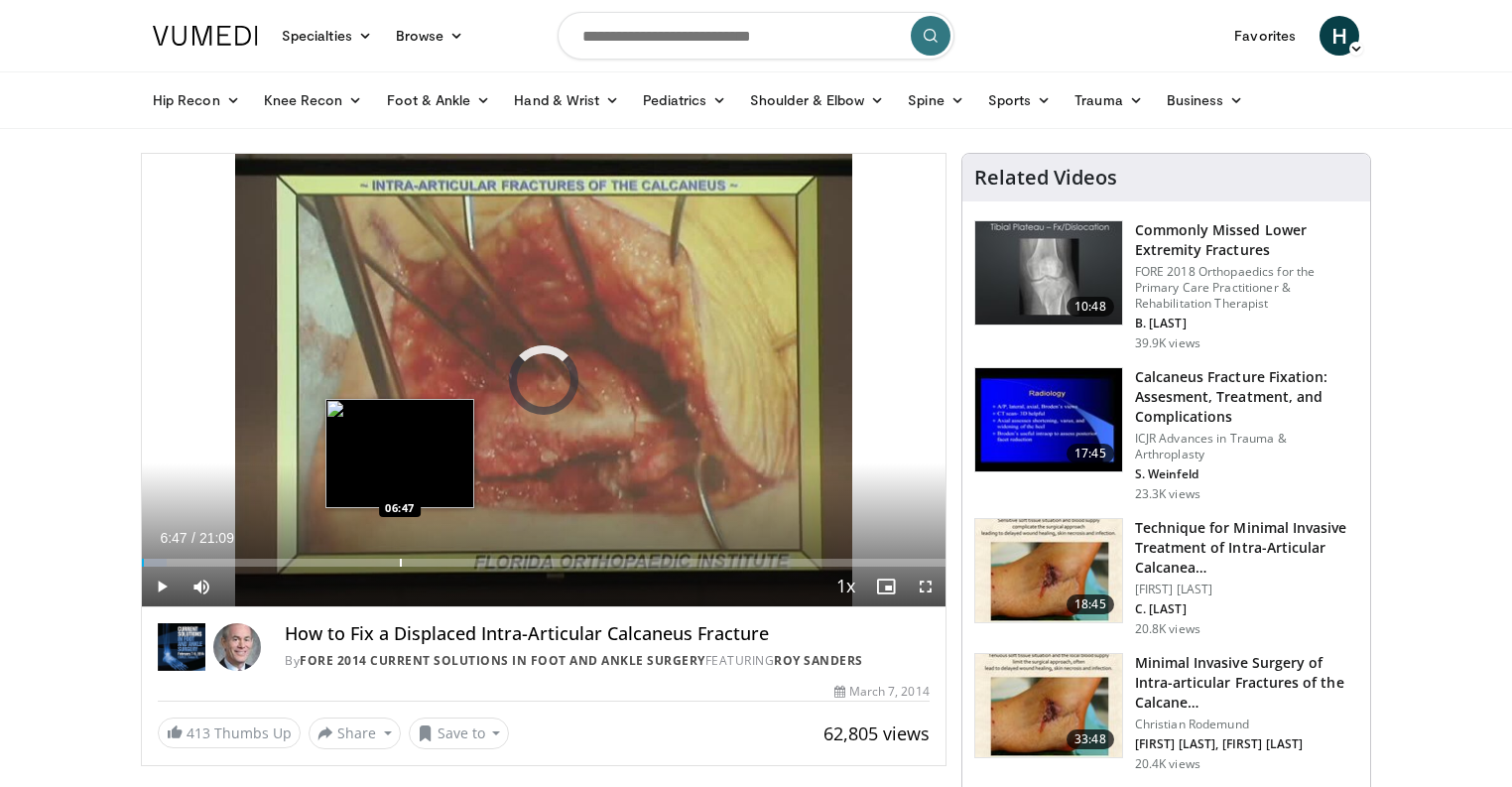 click on "Loaded :  3.14% 06:47 06:47" at bounding box center [544, 557] 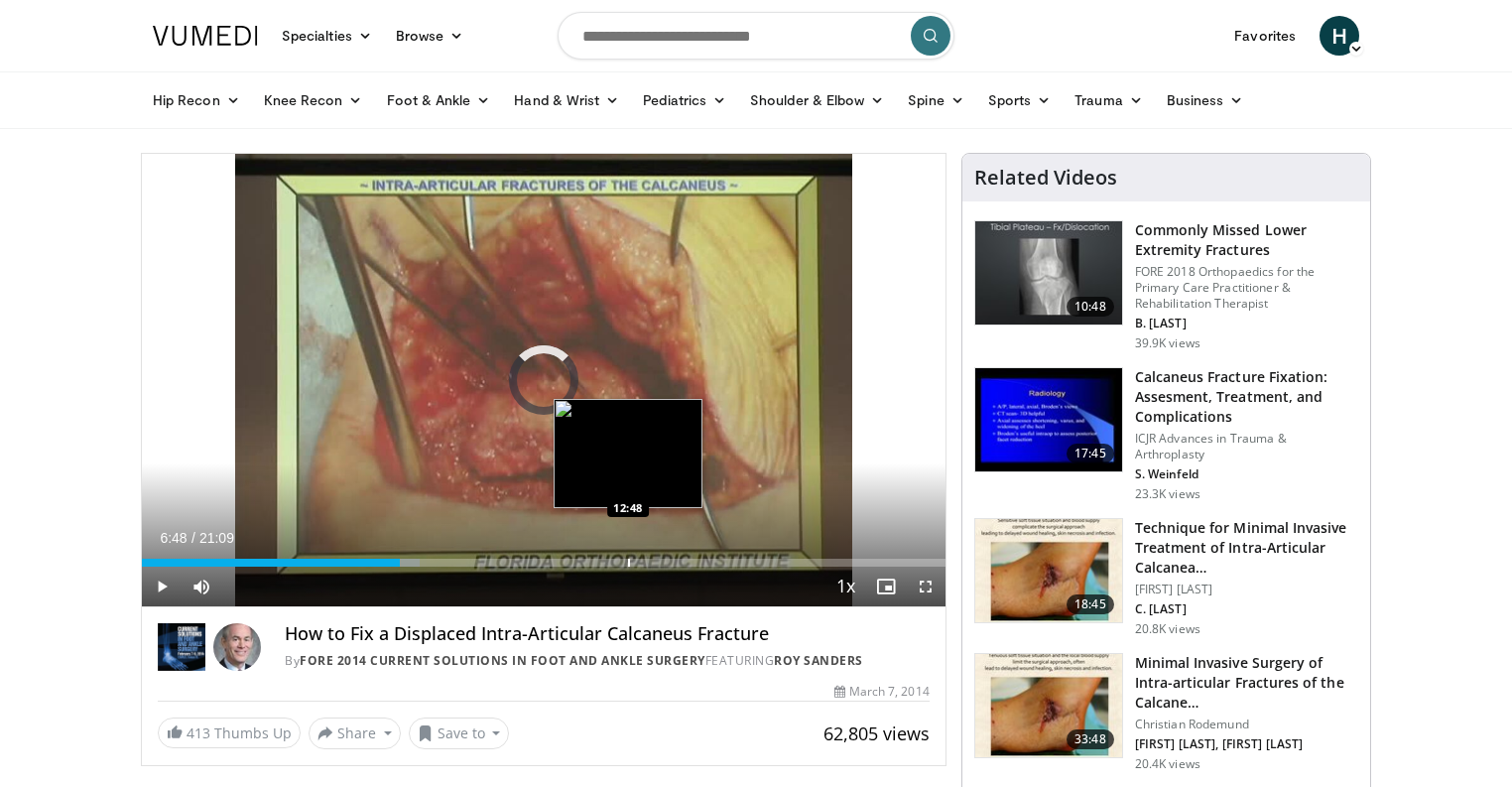 click on "Loaded :  34.60% 06:48 12:48" at bounding box center (544, 557) 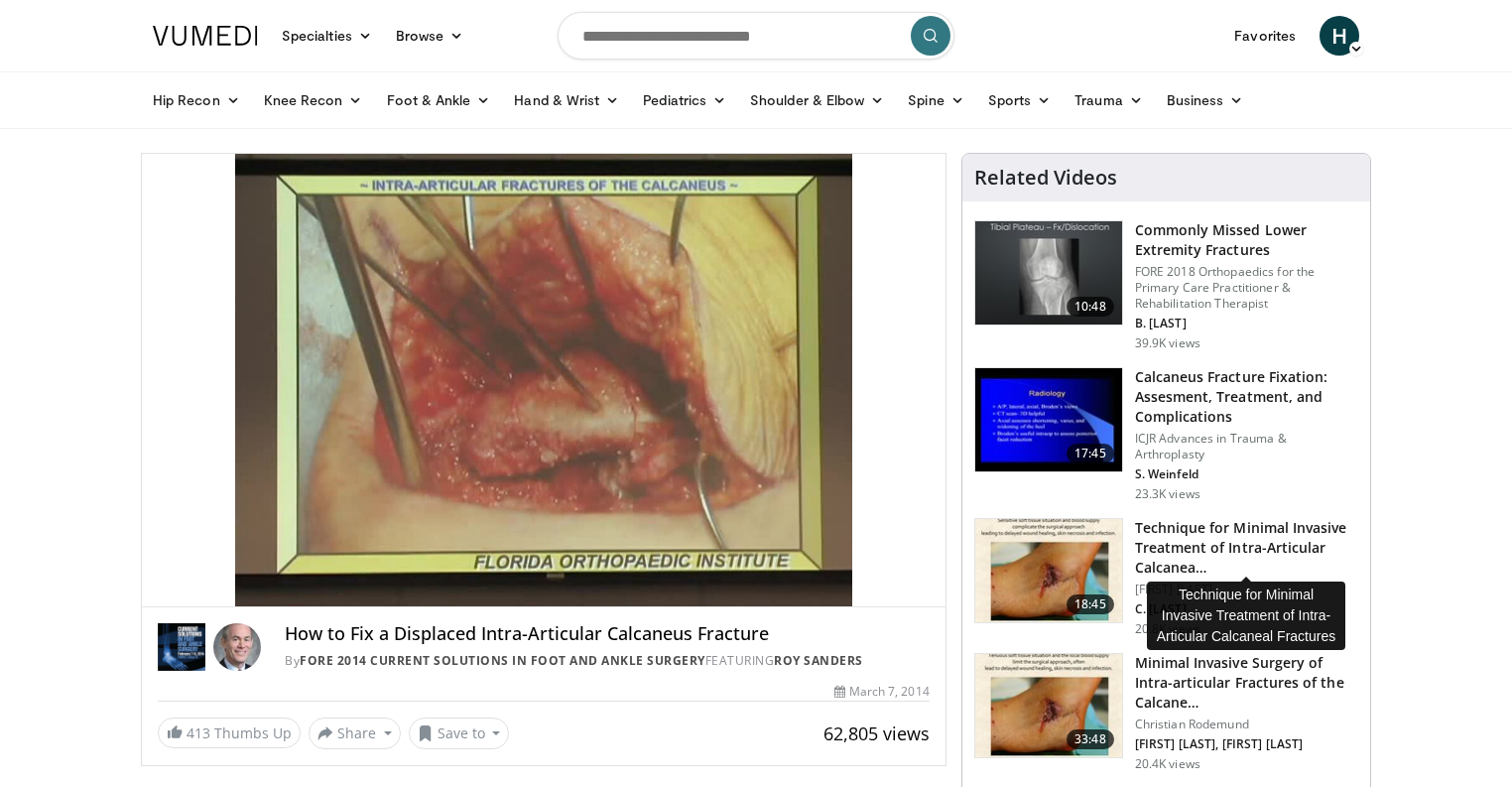 click on "Technique for Minimal Invasive Treatment of Intra-Articular Calcanea…" at bounding box center [1246, 548] 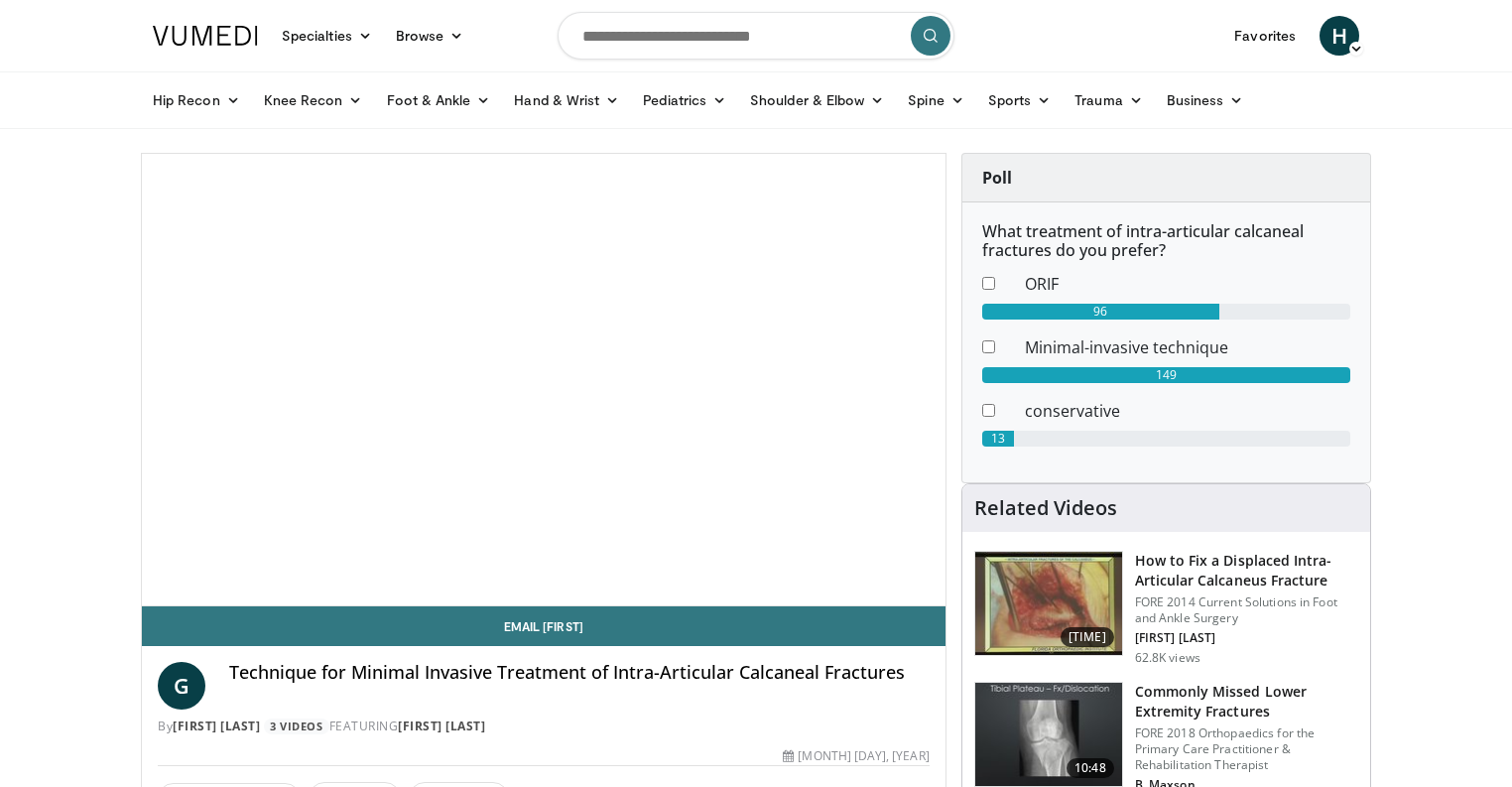 scroll, scrollTop: 0, scrollLeft: 0, axis: both 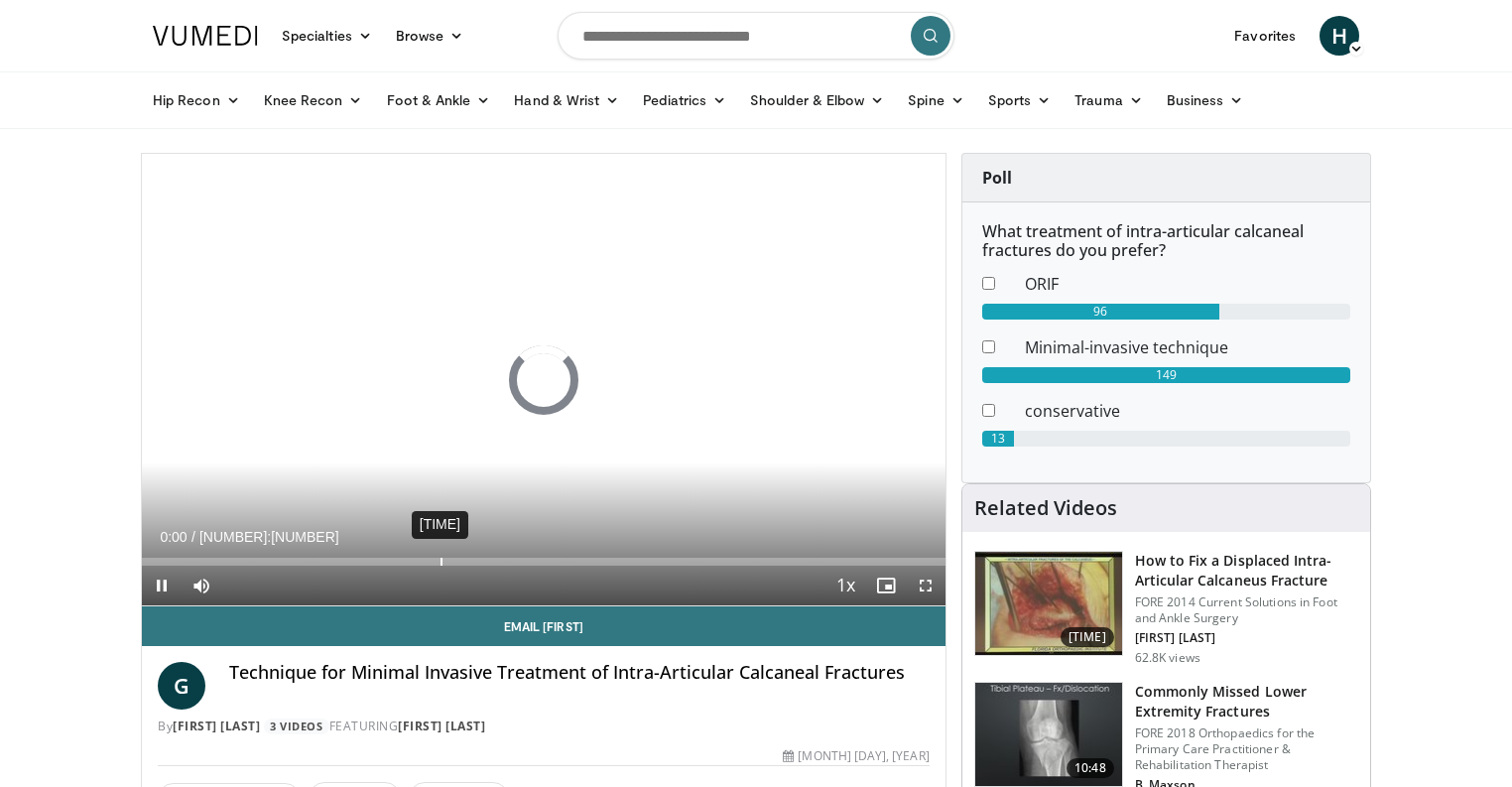 click on "Loaded :  0.00% 06:57 00:00" at bounding box center [544, 556] 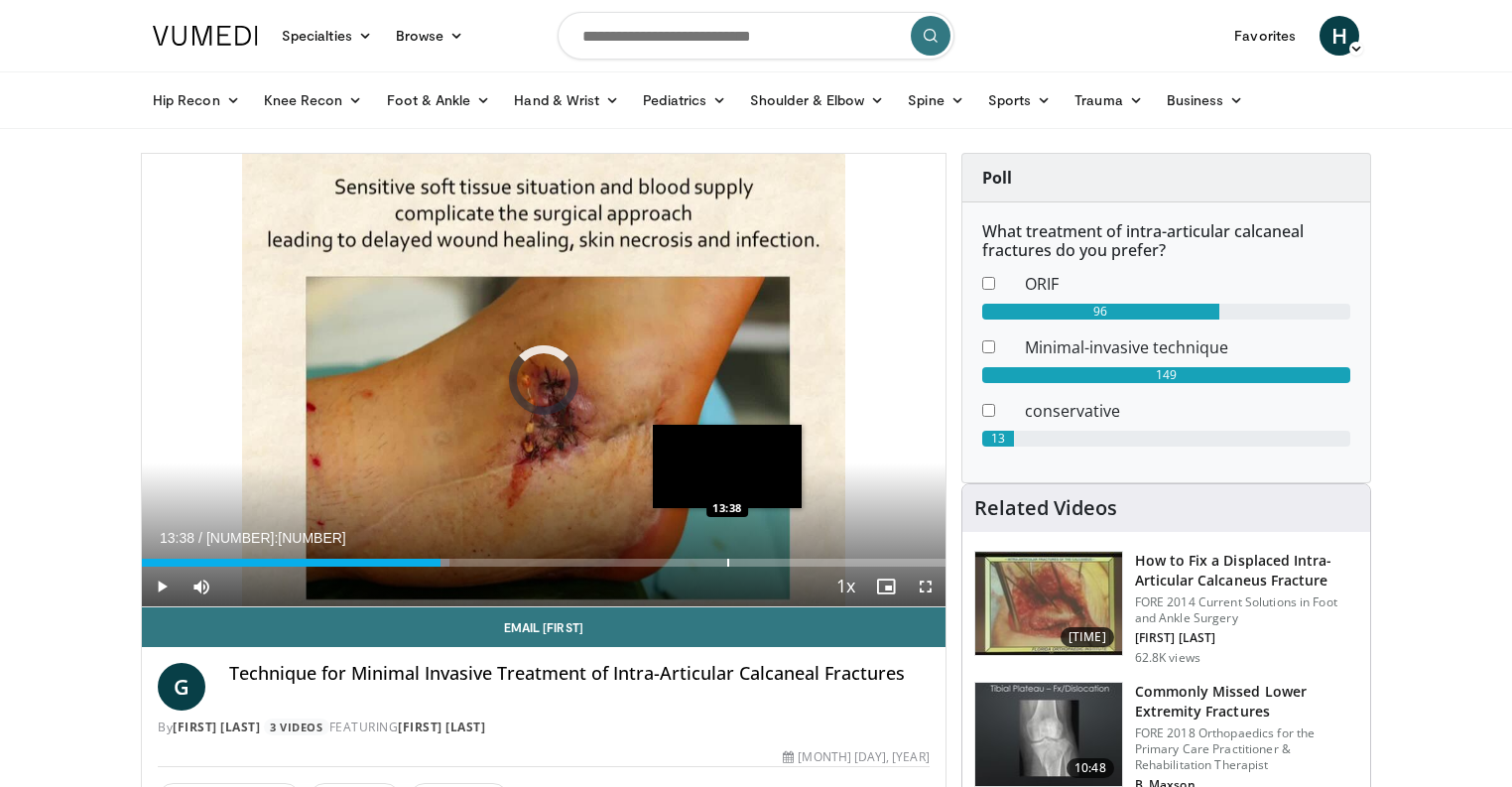 click at bounding box center [728, 563] 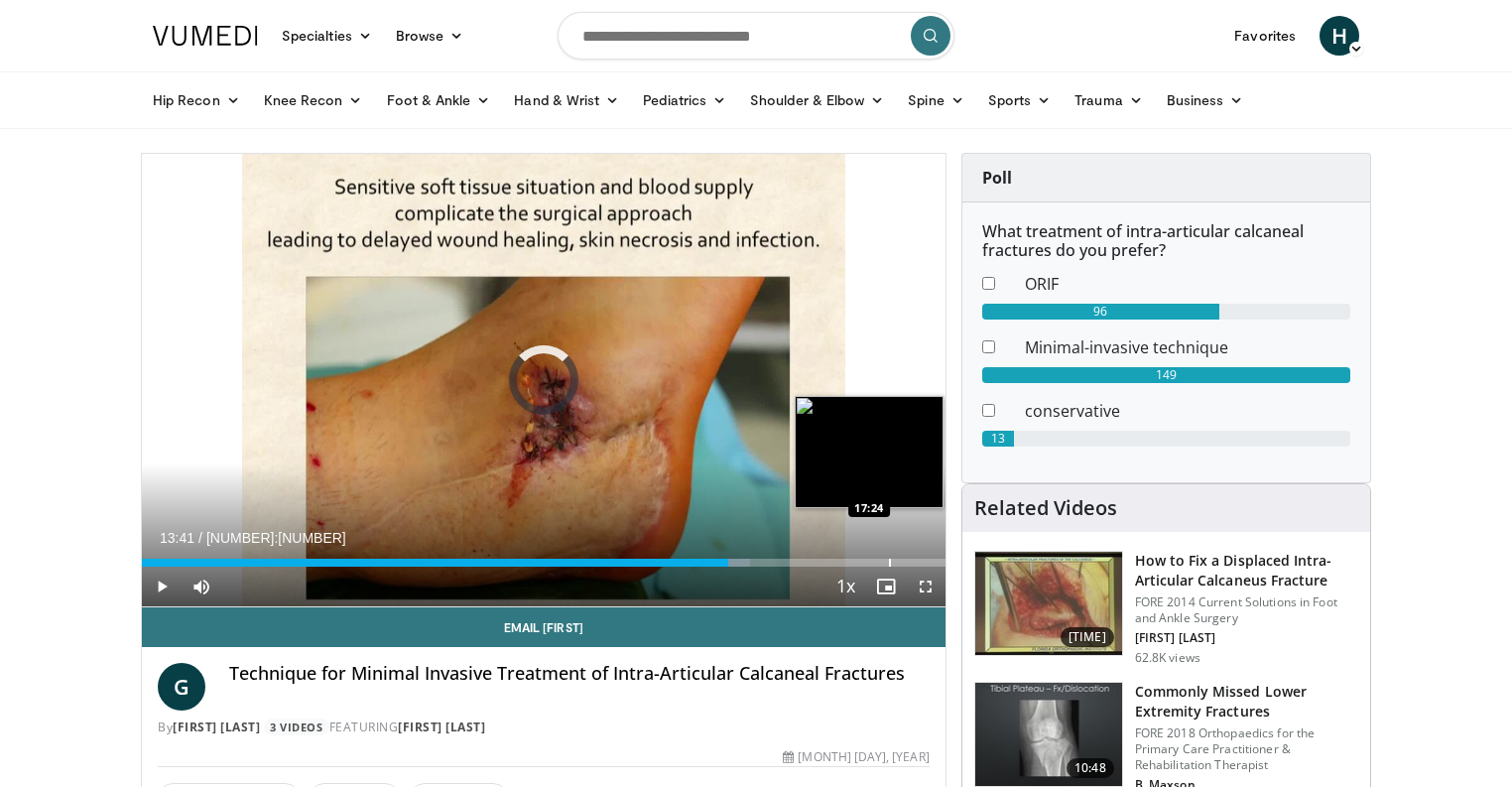 click on "Loaded :  75.70% 13:41 17:24" at bounding box center (544, 557) 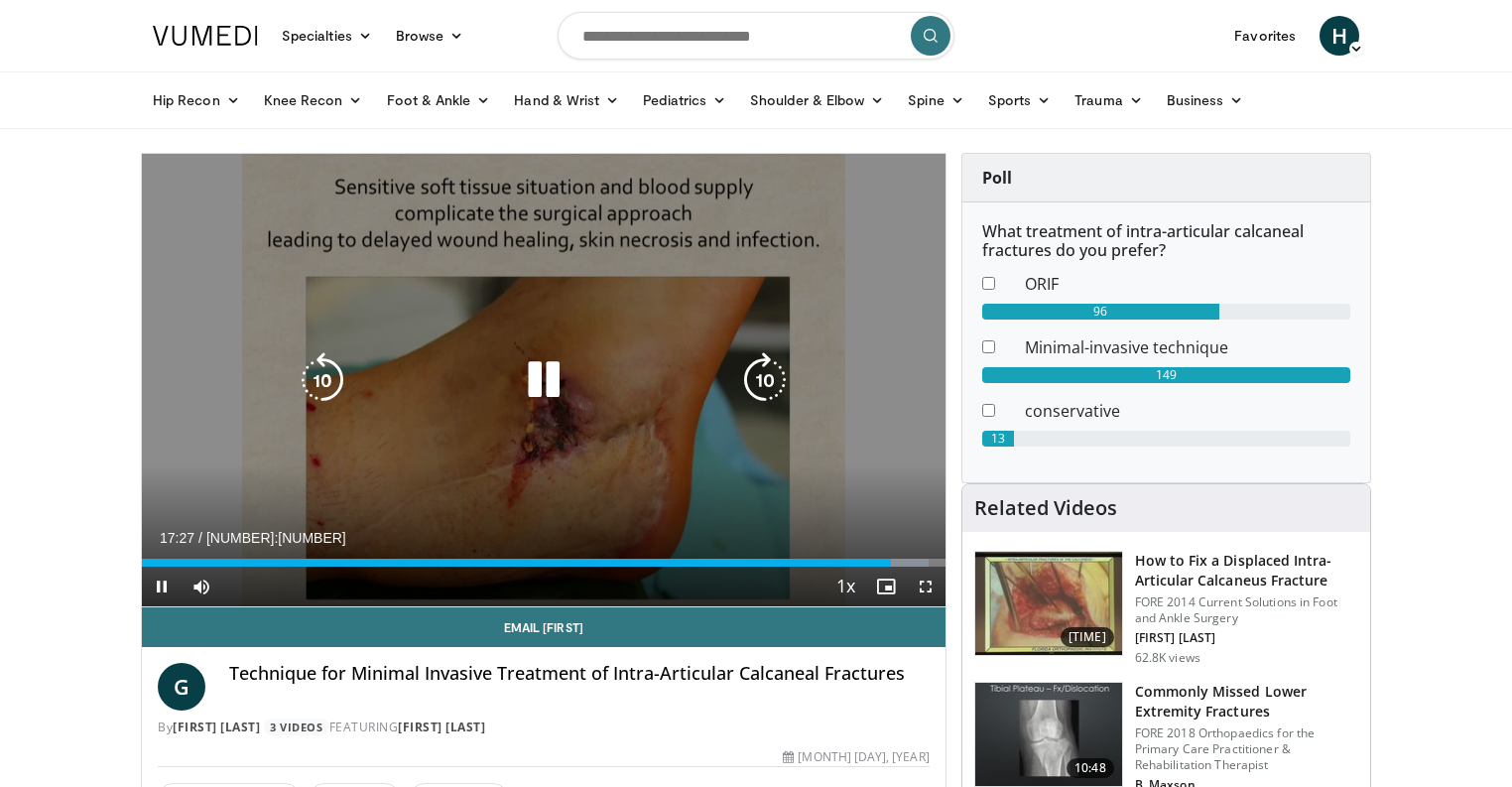 click on "Loaded :  97.96% 17:27 05:49" at bounding box center (544, 557) 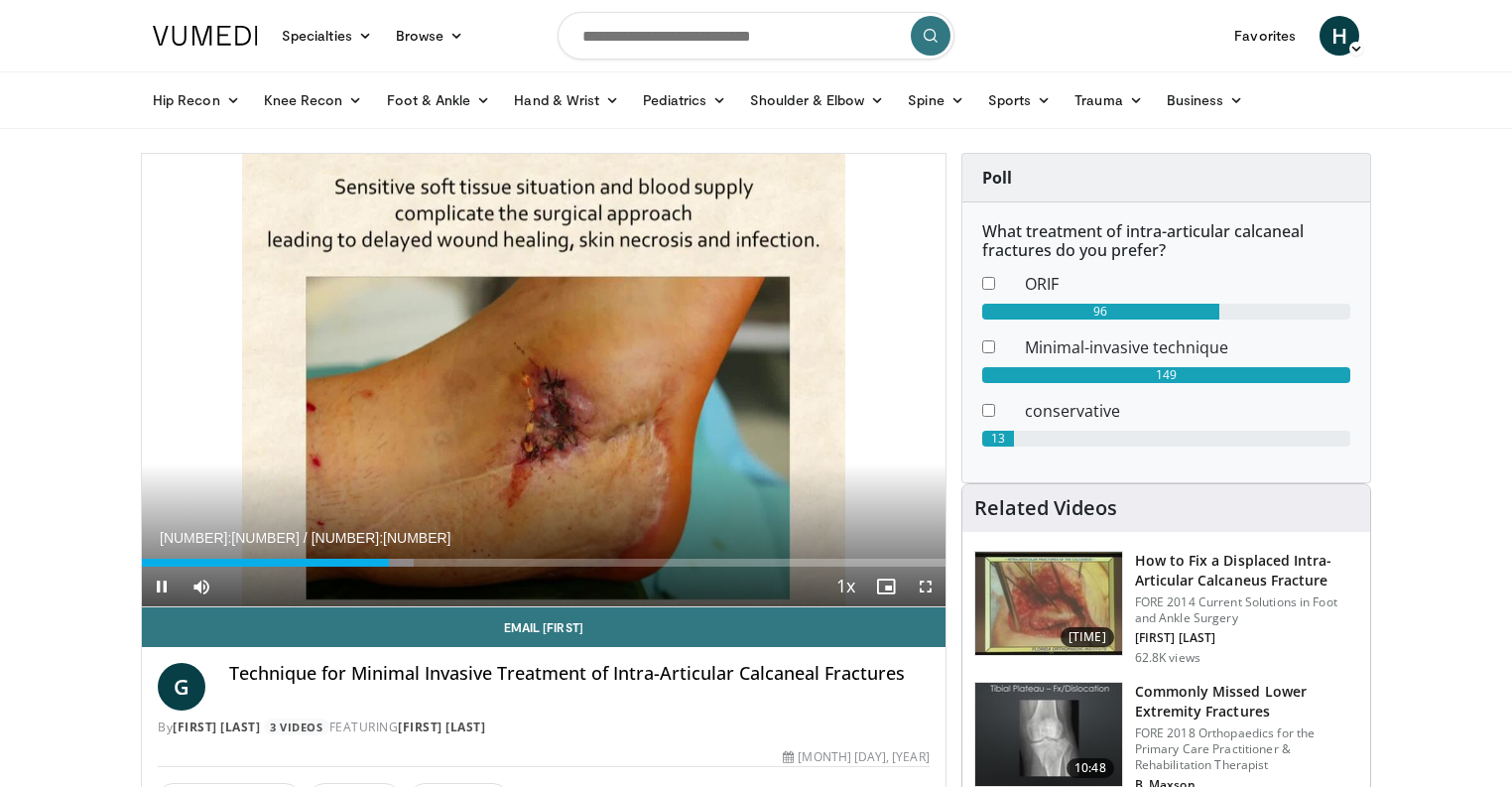 click on "Current Time  5:44 / Duration  18:44 Pause Skip Backward Skip Forward Mute Loaded :  33.84% 05:45 02:43 Stream Type  LIVE Seek to live, currently behind live LIVE   1x Playback Rate 0.5x 0.75x 1x , selected 1.25x 1.5x 1.75x 2x Chapters Chapters Descriptions descriptions off , selected Captions captions settings , opens captions settings dialog captions off , selected Audio Track en (Main) , selected Fullscreen Enable picture-in-picture mode" at bounding box center (544, 587) 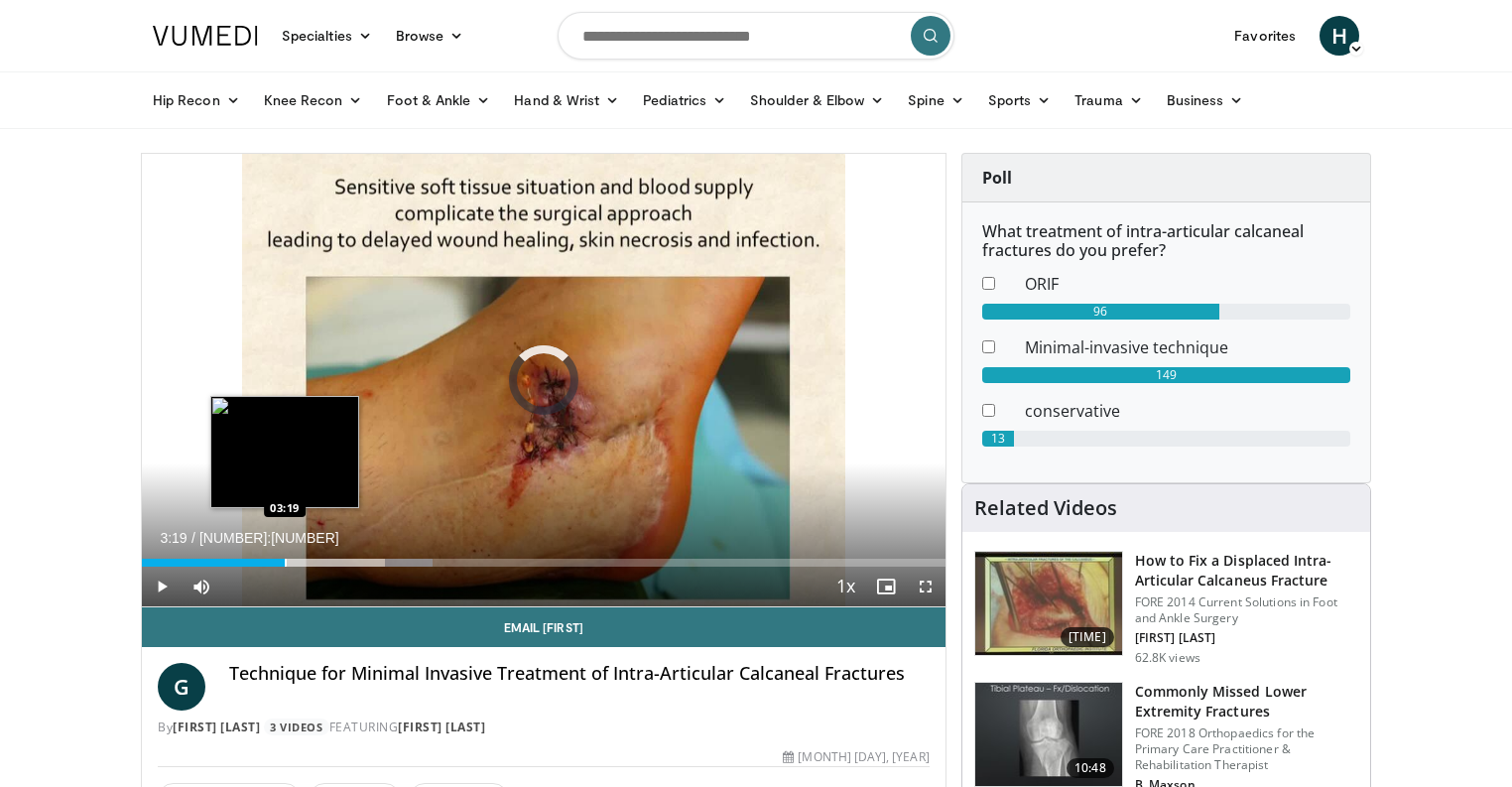 click at bounding box center (286, 563) 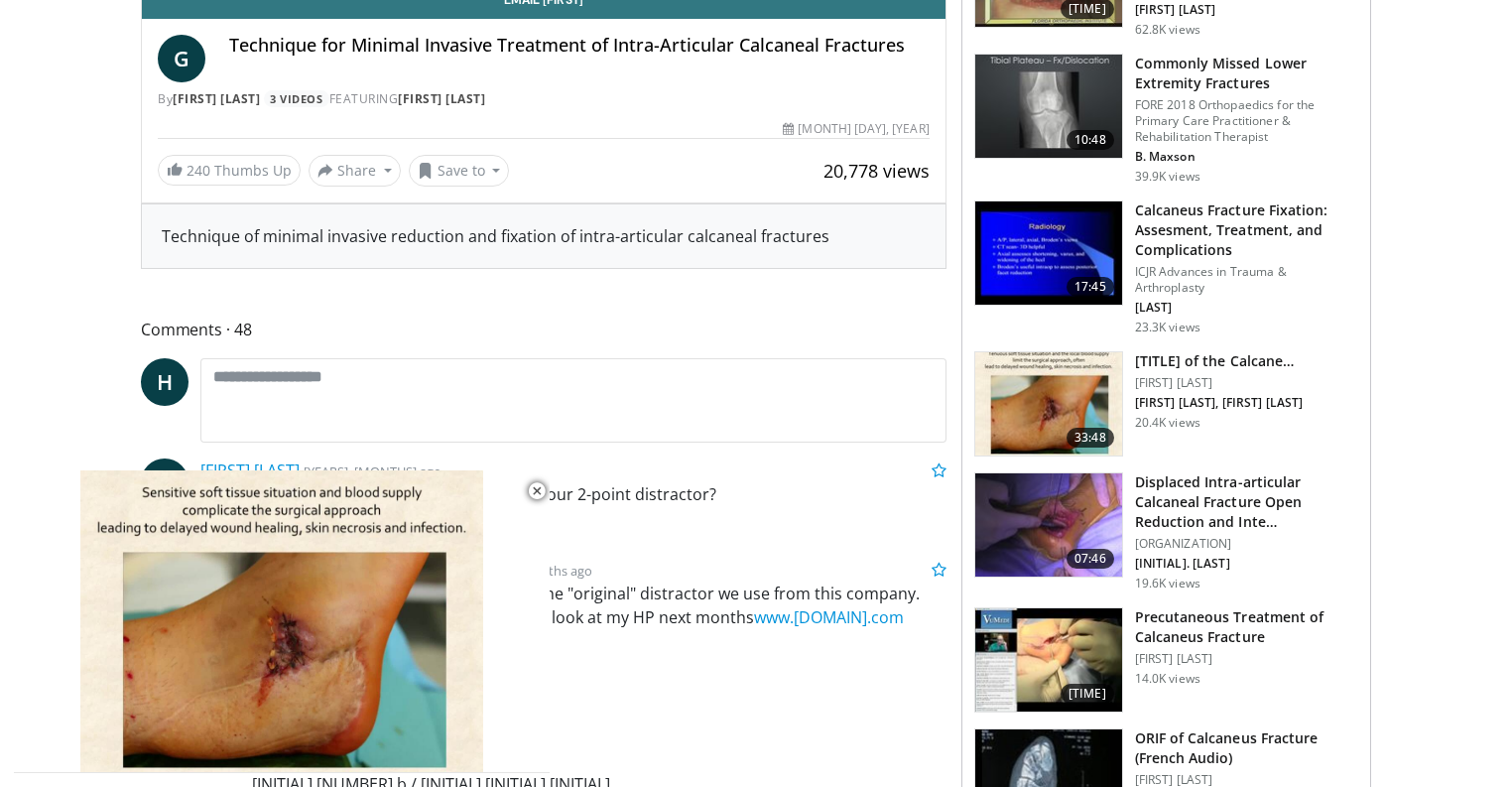 scroll, scrollTop: 635, scrollLeft: 0, axis: vertical 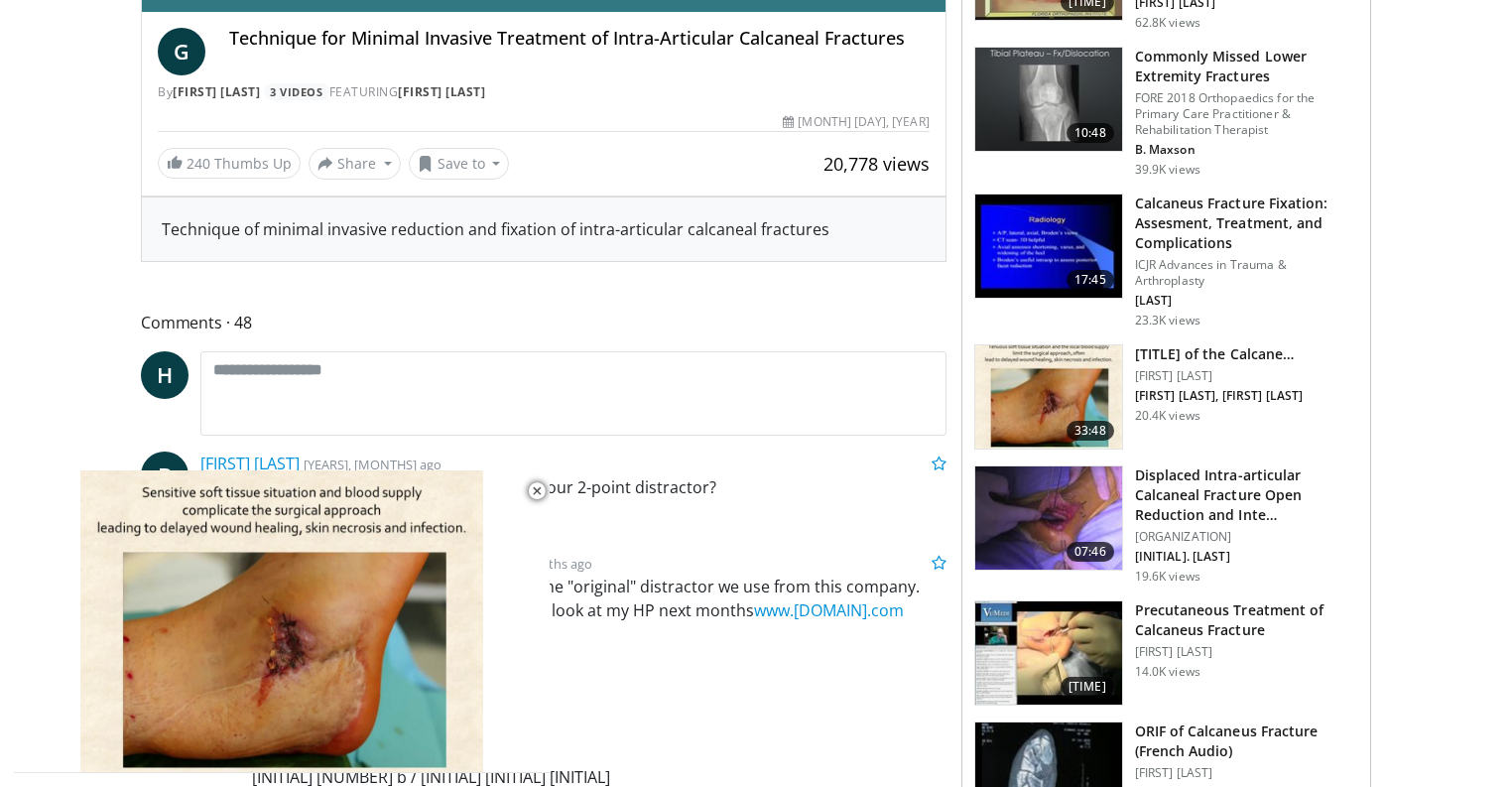 click at bounding box center (1049, 653) 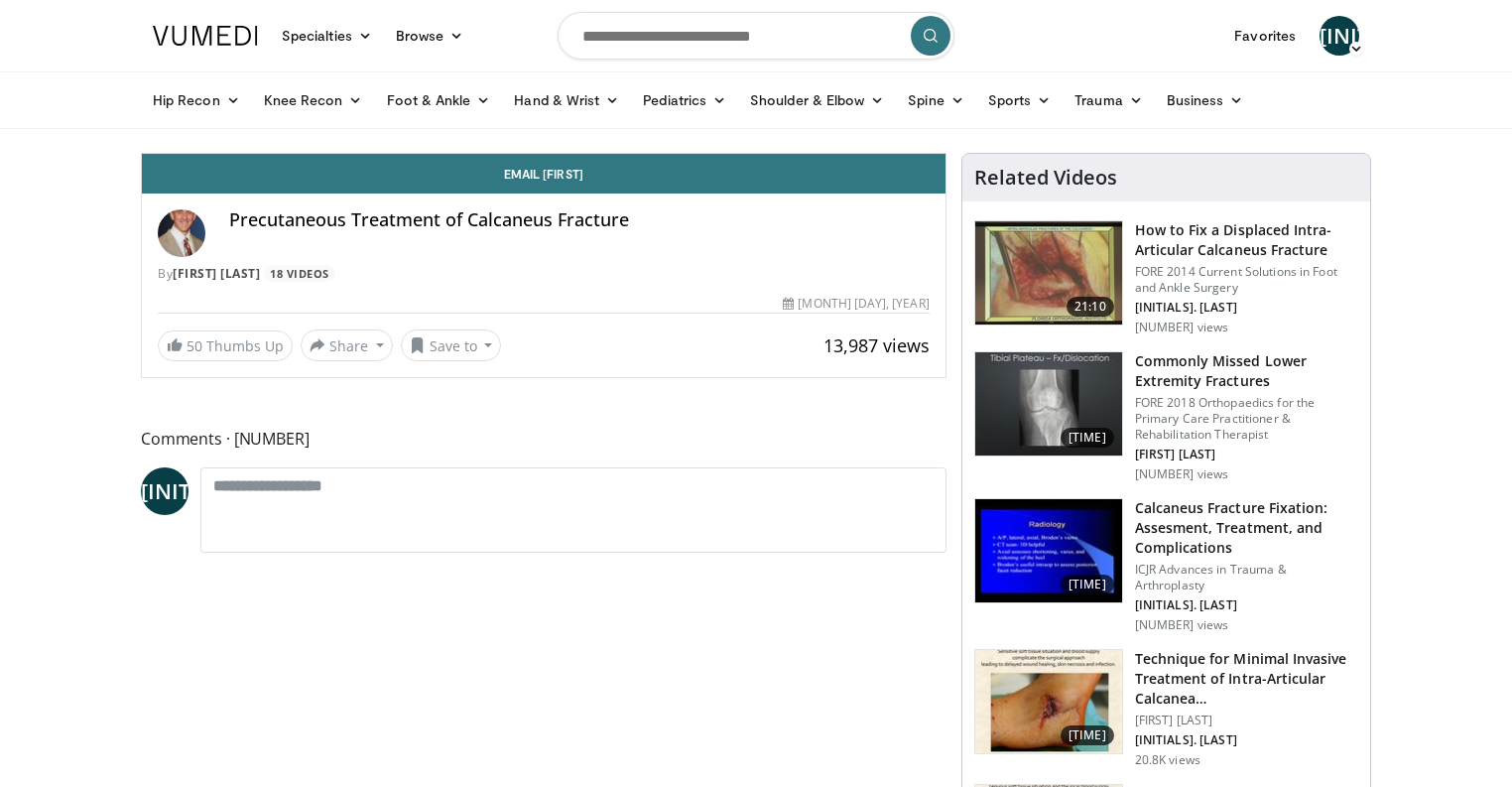 scroll, scrollTop: 0, scrollLeft: 0, axis: both 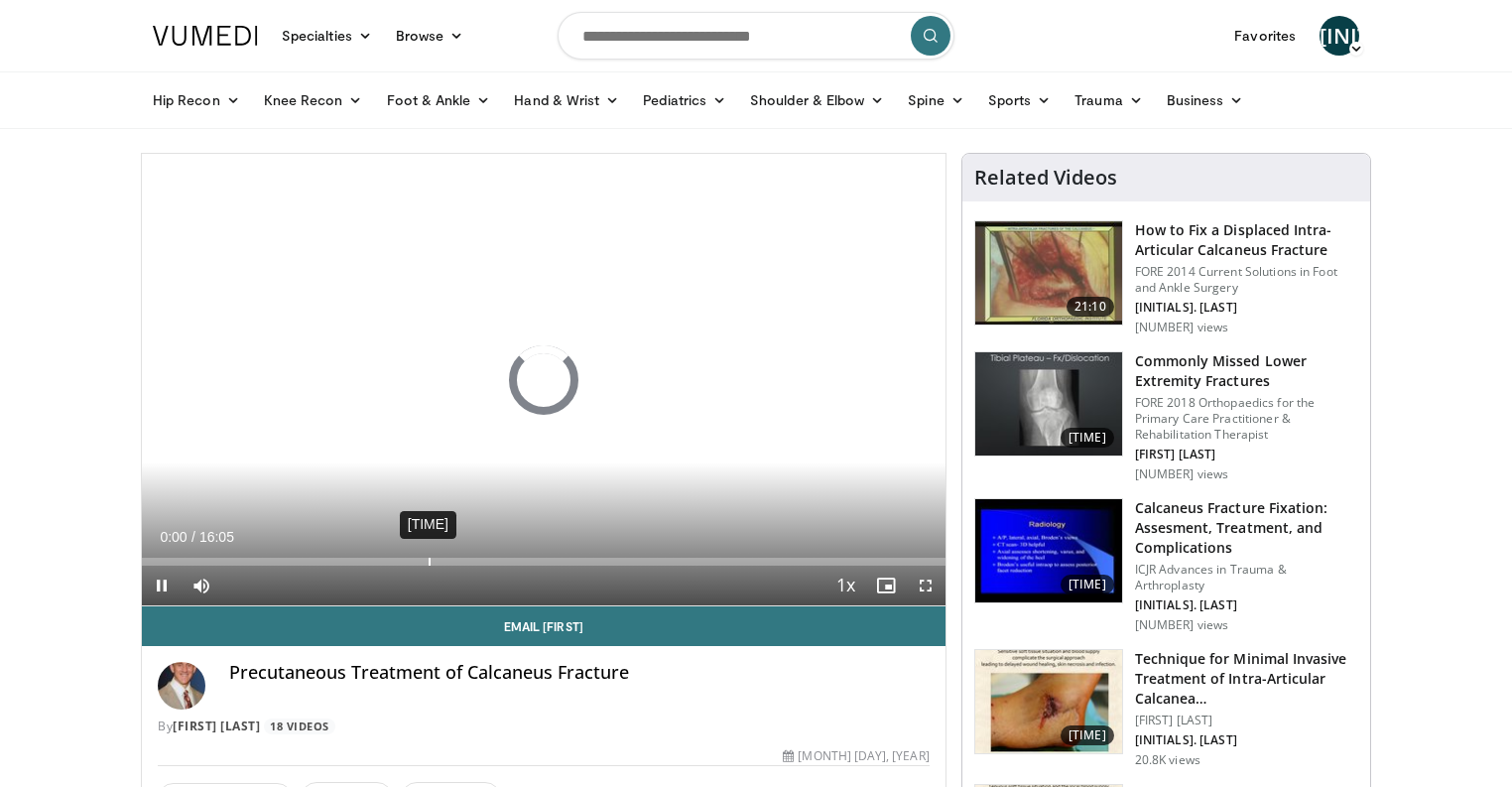 click on "Loaded :  0.00% 05:44 00:00" at bounding box center (544, 556) 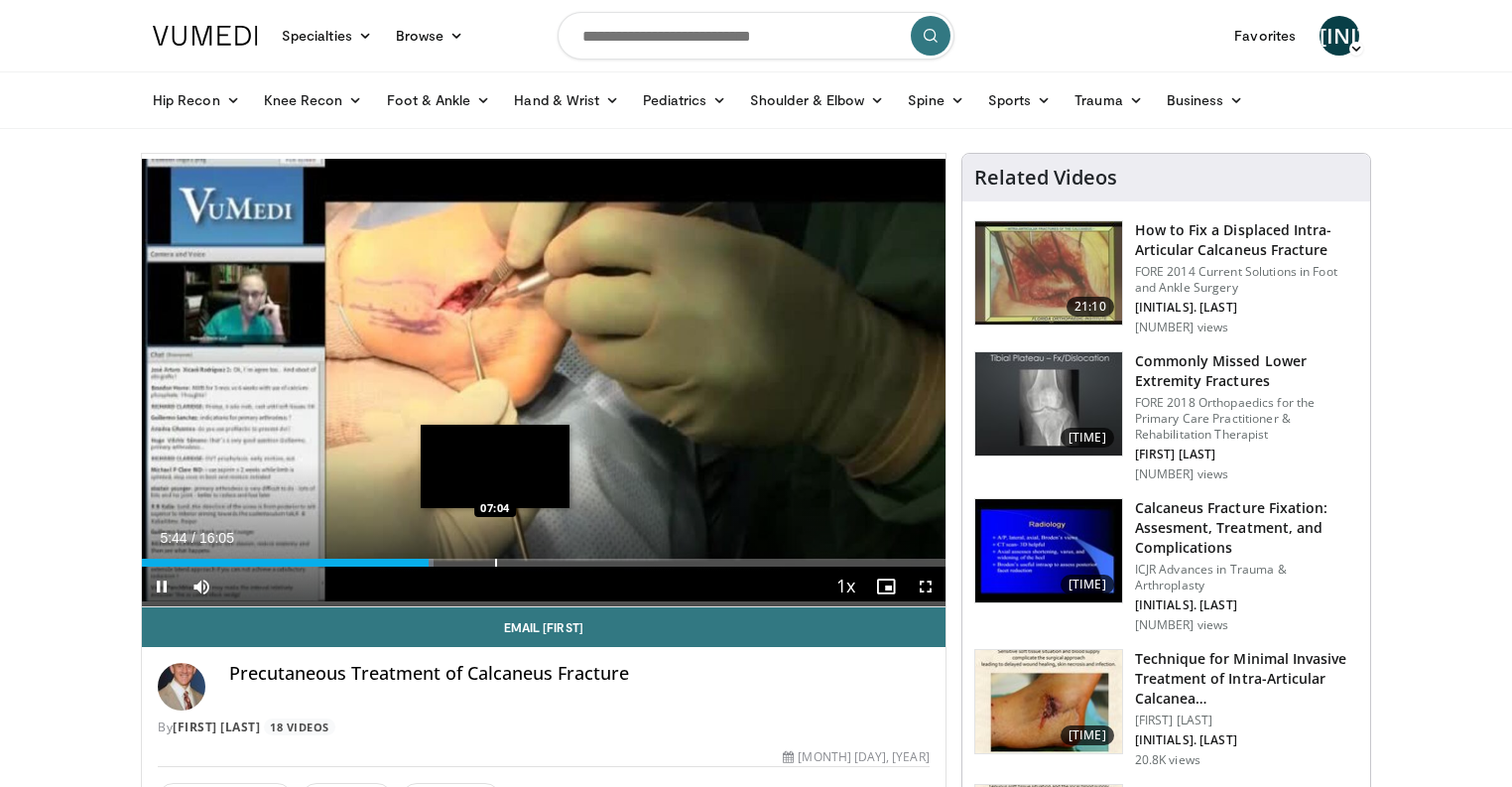 click on "Loaded :  36.29% 05:44 07:04" at bounding box center [544, 557] 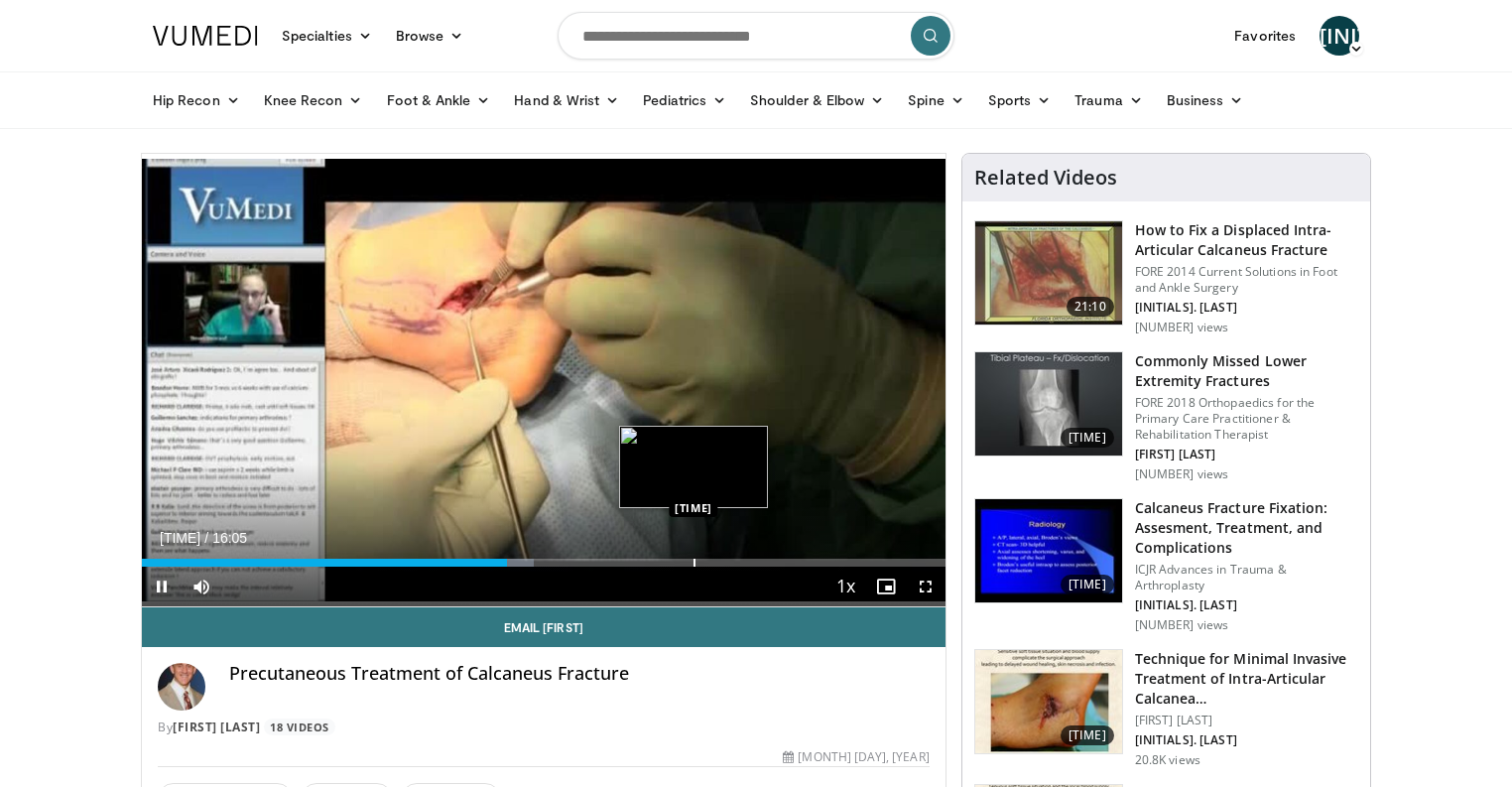 click on "Loaded :  48.73% 07:18 11:02" at bounding box center (544, 557) 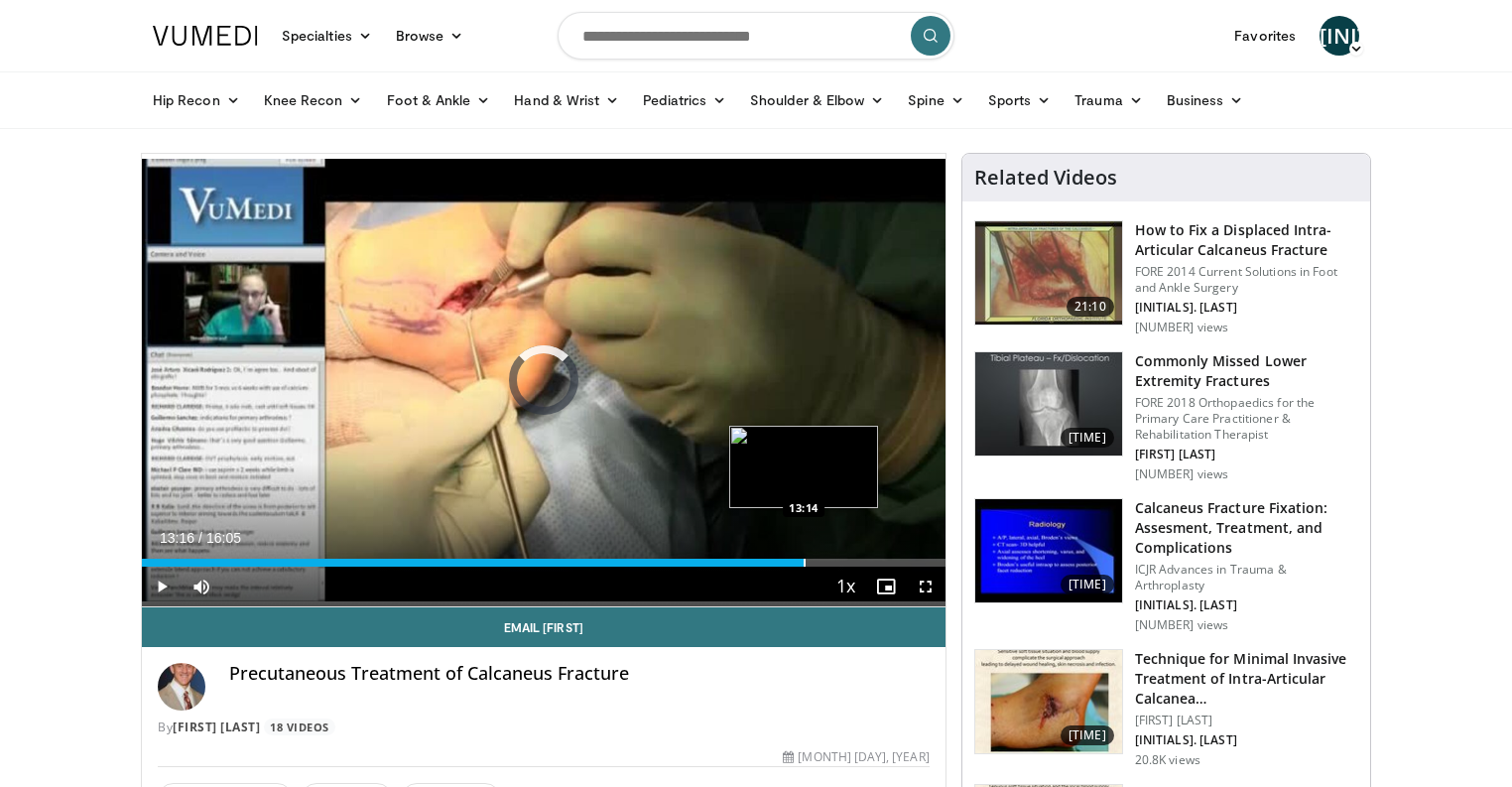 click at bounding box center [805, 563] 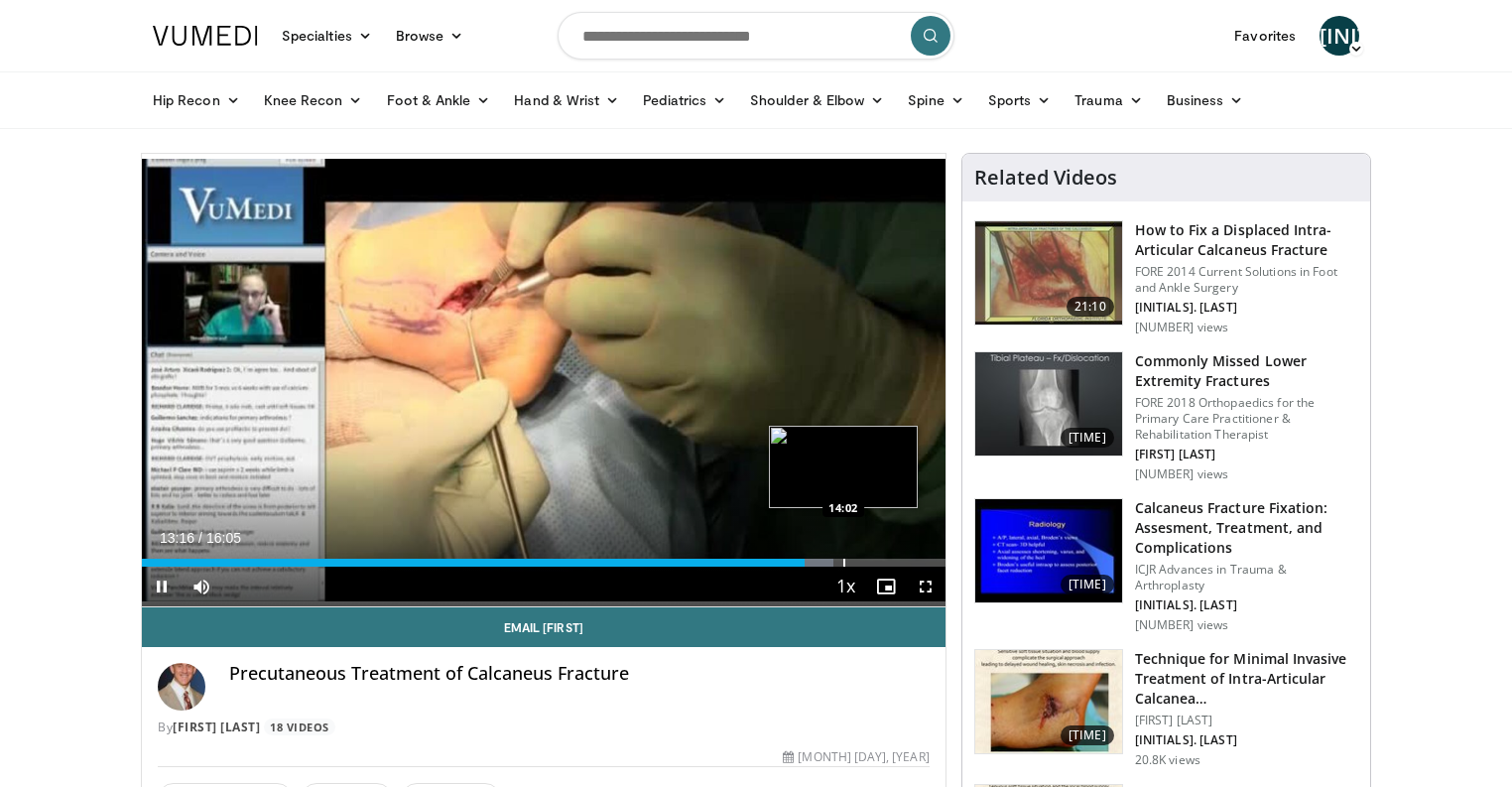 click at bounding box center (844, 563) 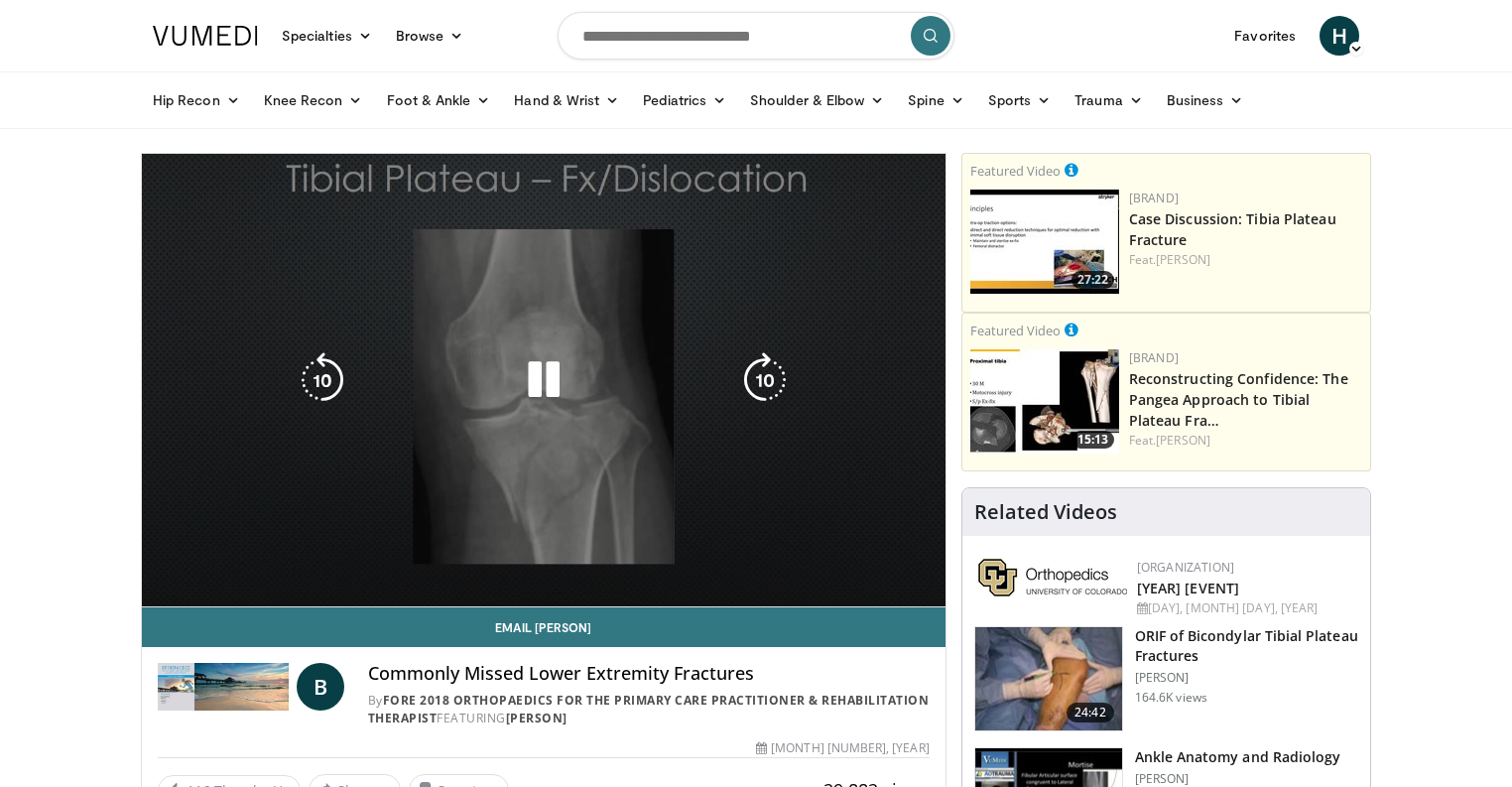 scroll, scrollTop: 0, scrollLeft: 0, axis: both 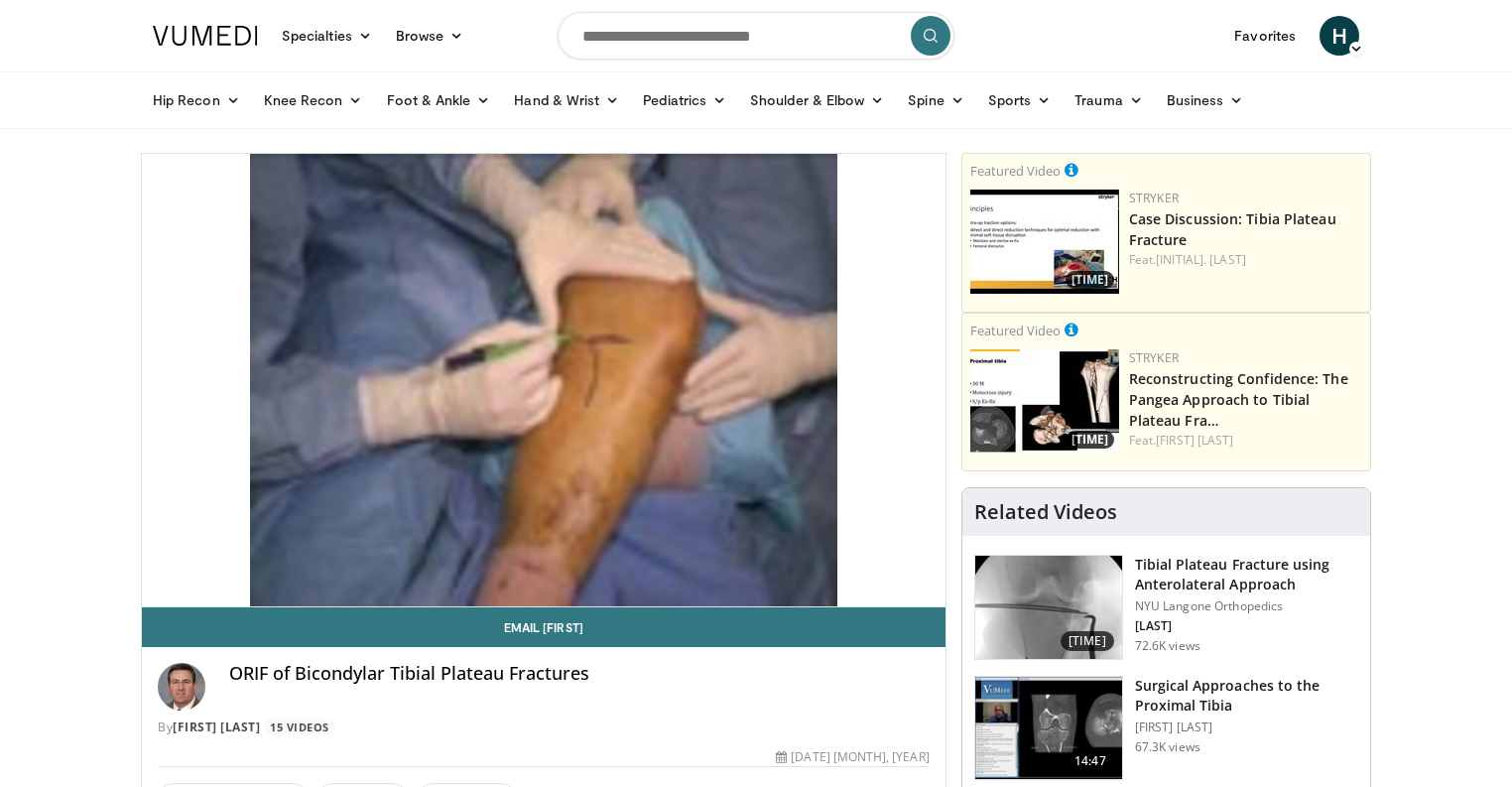 drag, startPoint x: 770, startPoint y: 49, endPoint x: 0, endPoint y: 10, distance: 770.98703 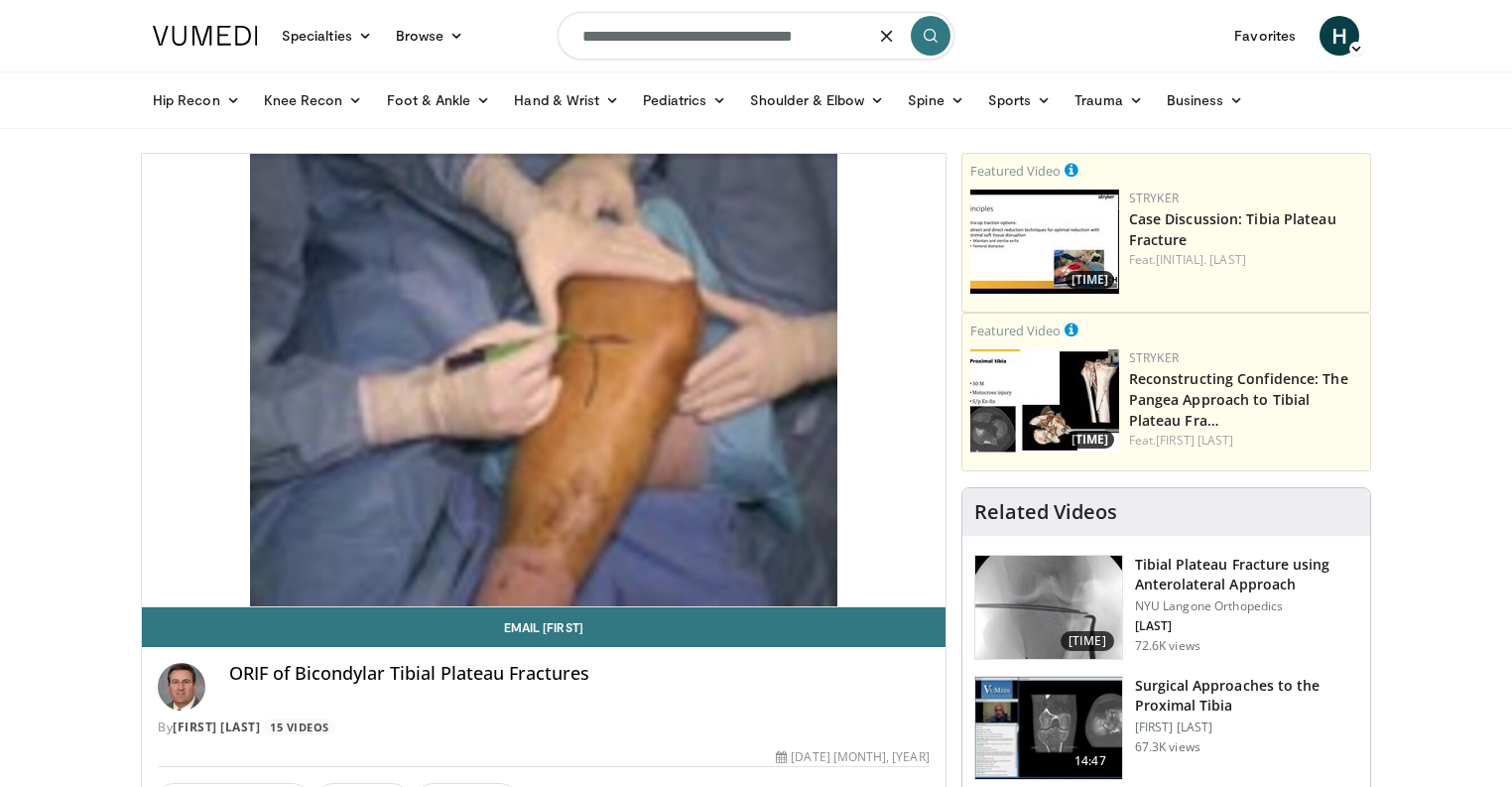 type on "**********" 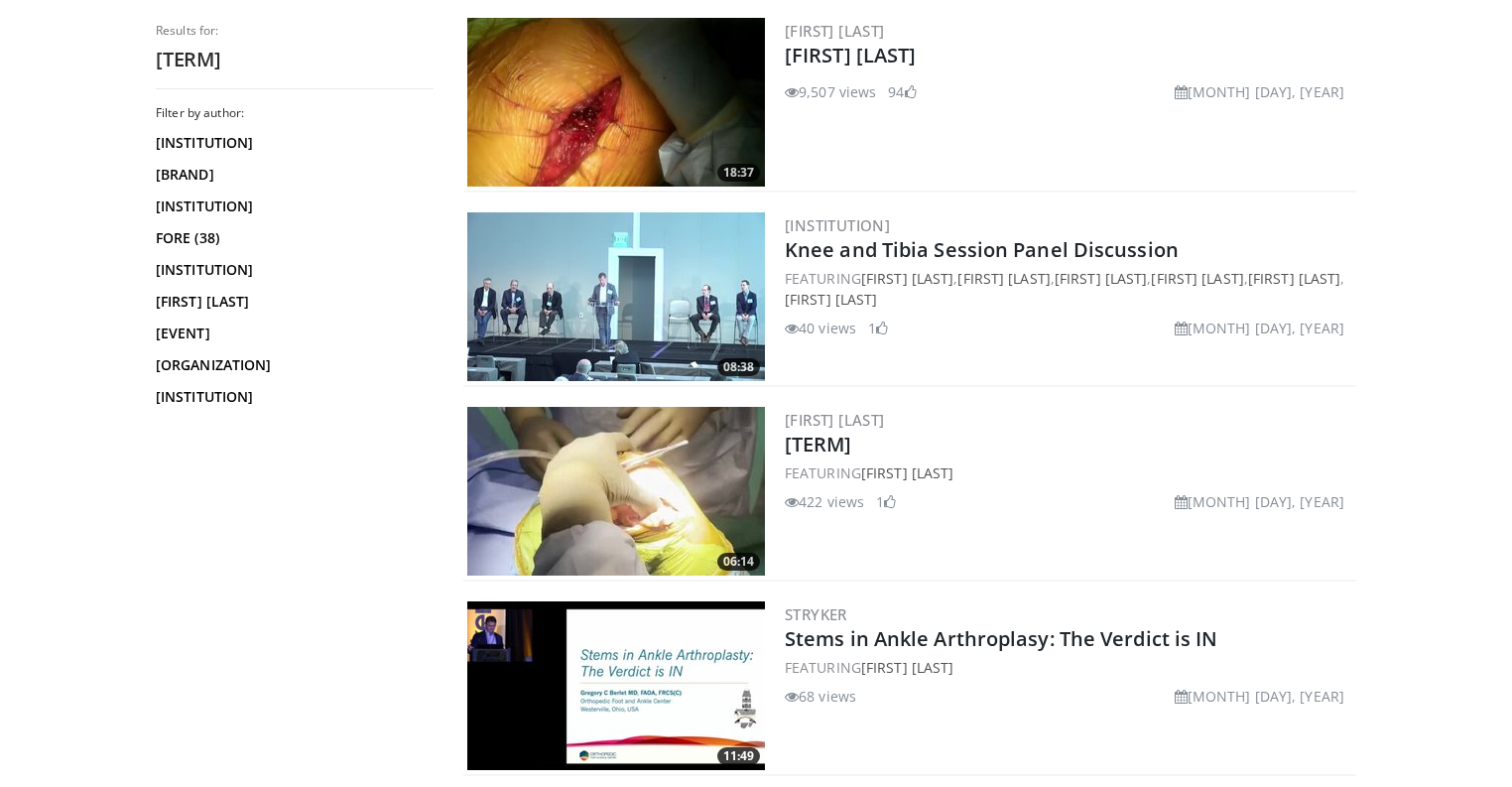 scroll, scrollTop: 3176, scrollLeft: 0, axis: vertical 